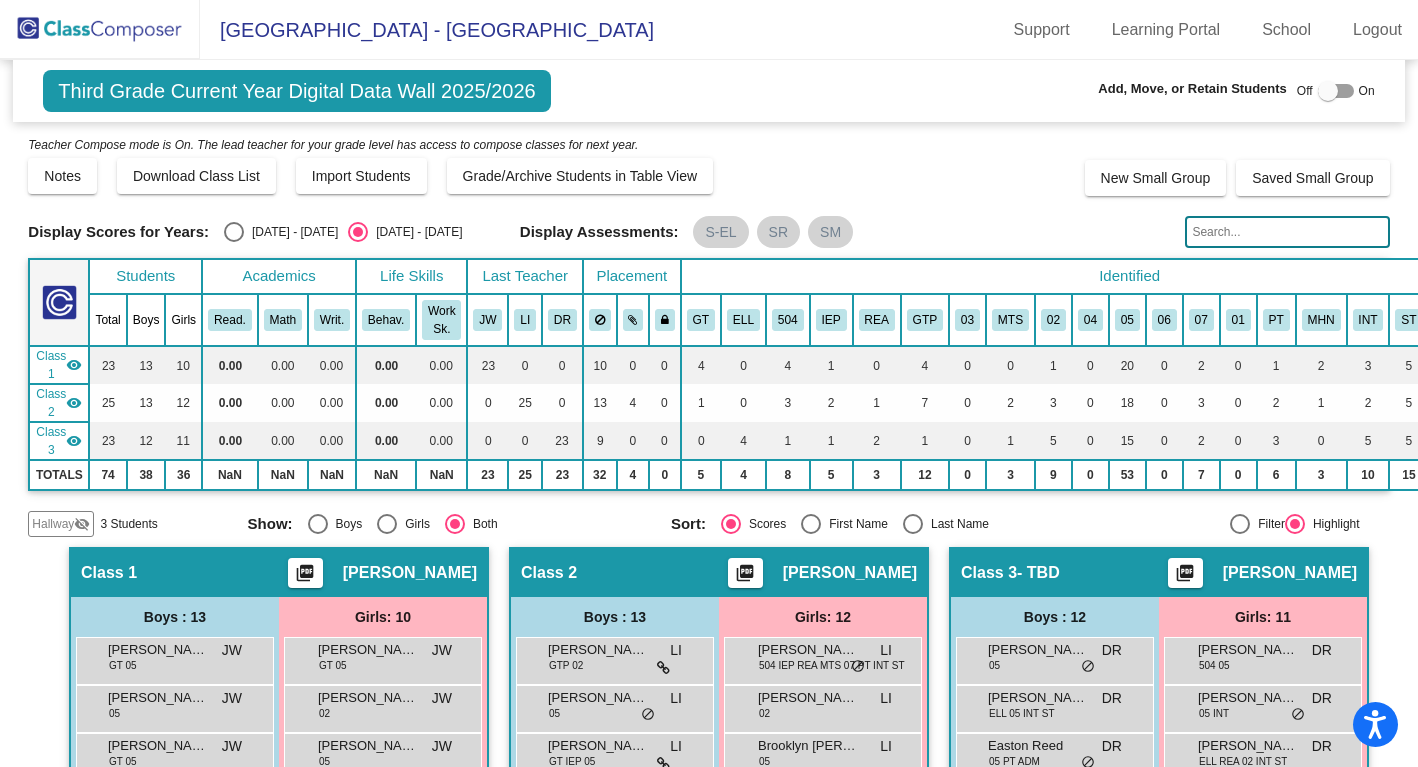 scroll, scrollTop: 0, scrollLeft: 0, axis: both 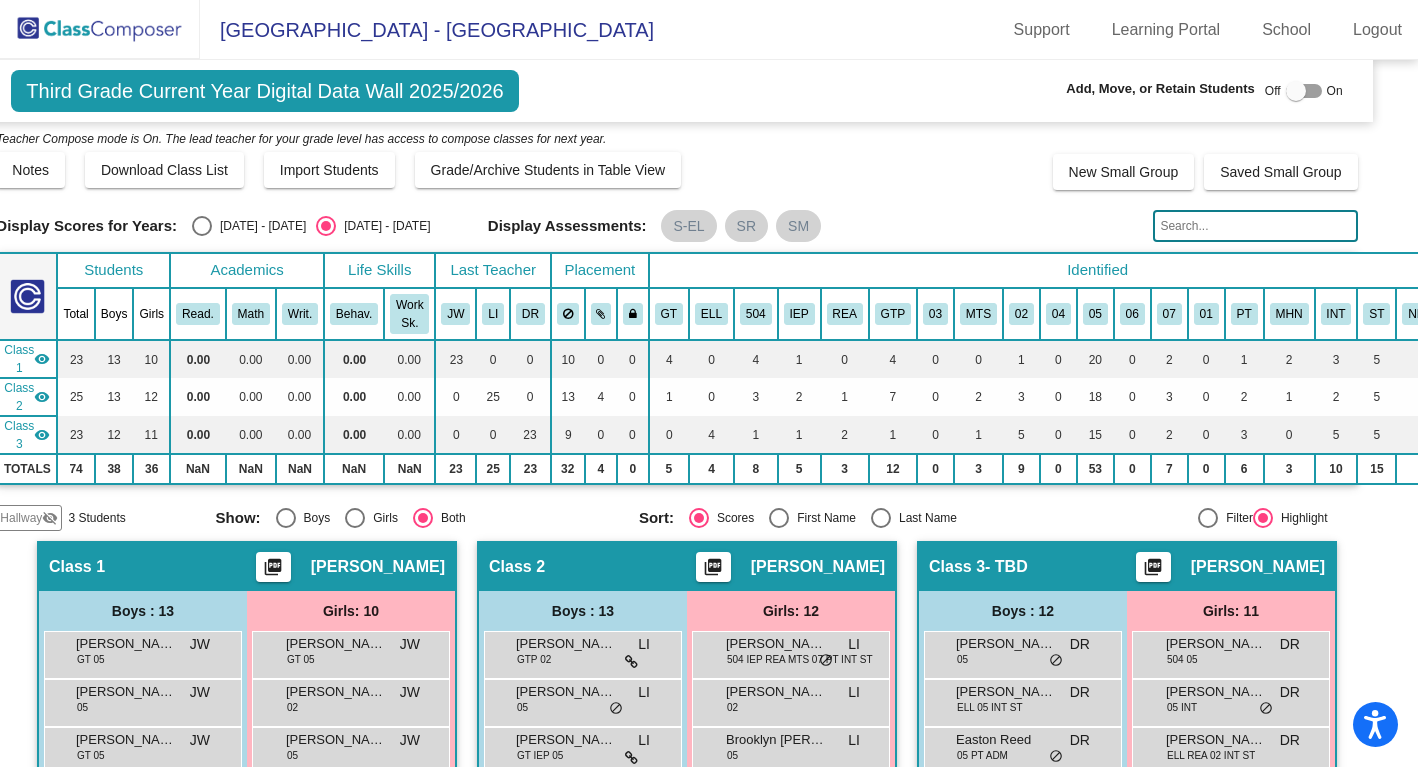 click 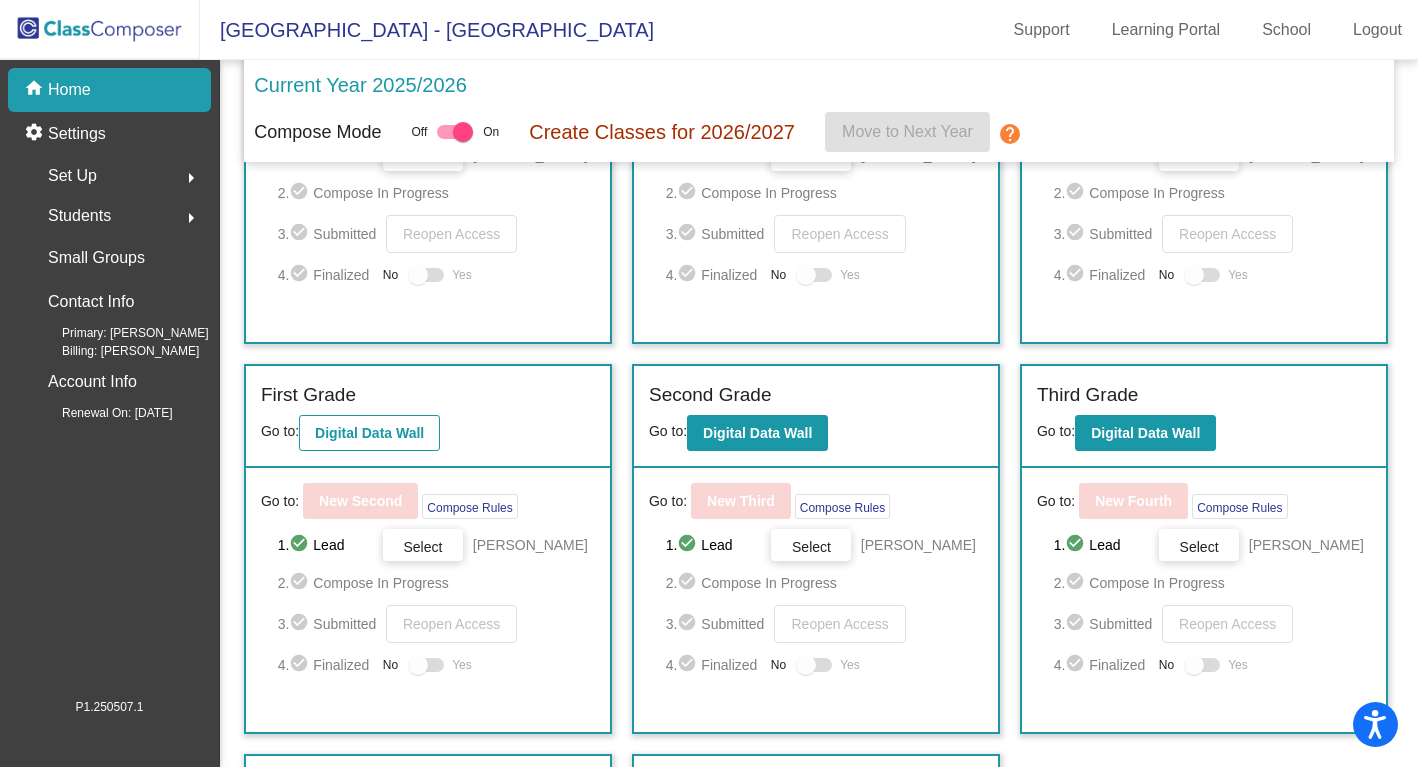 scroll, scrollTop: 202, scrollLeft: 0, axis: vertical 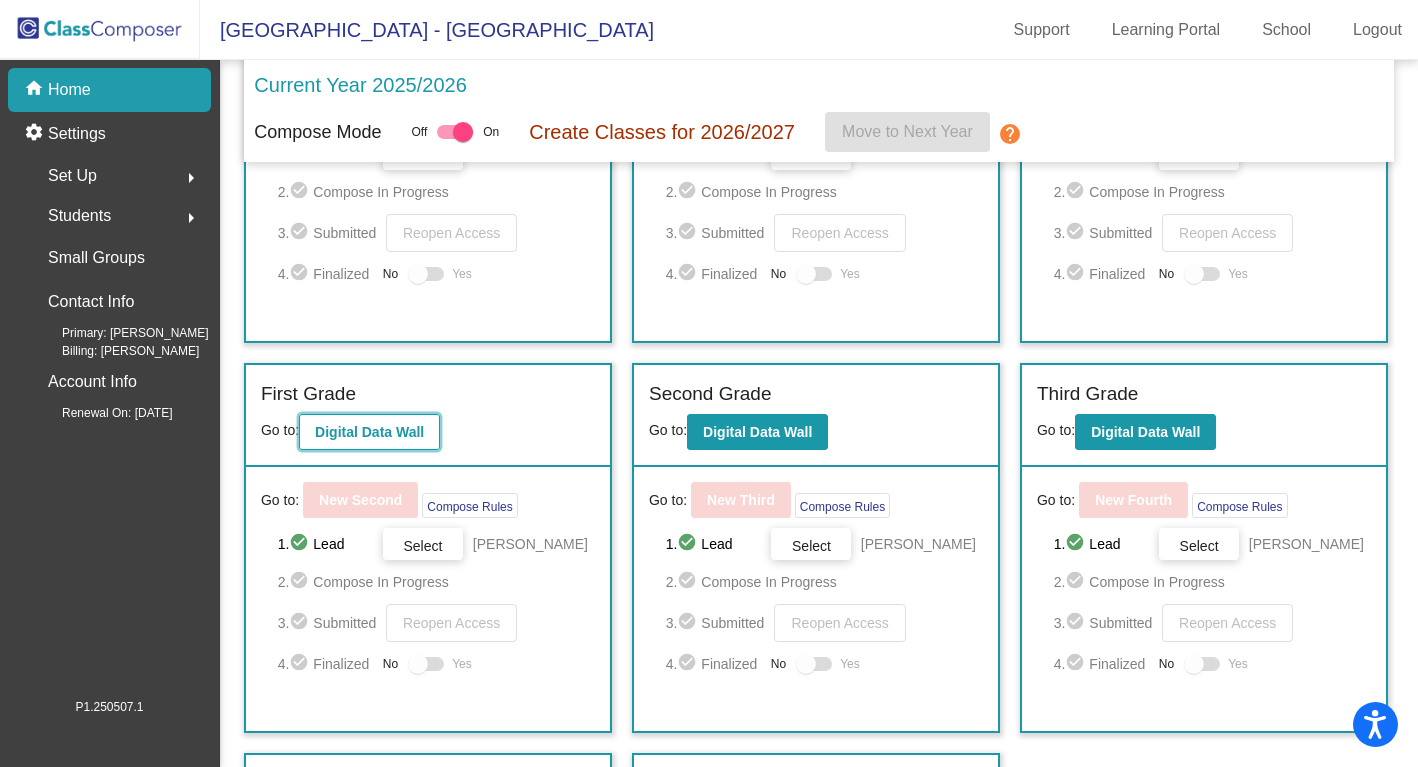 click on "Digital Data Wall" 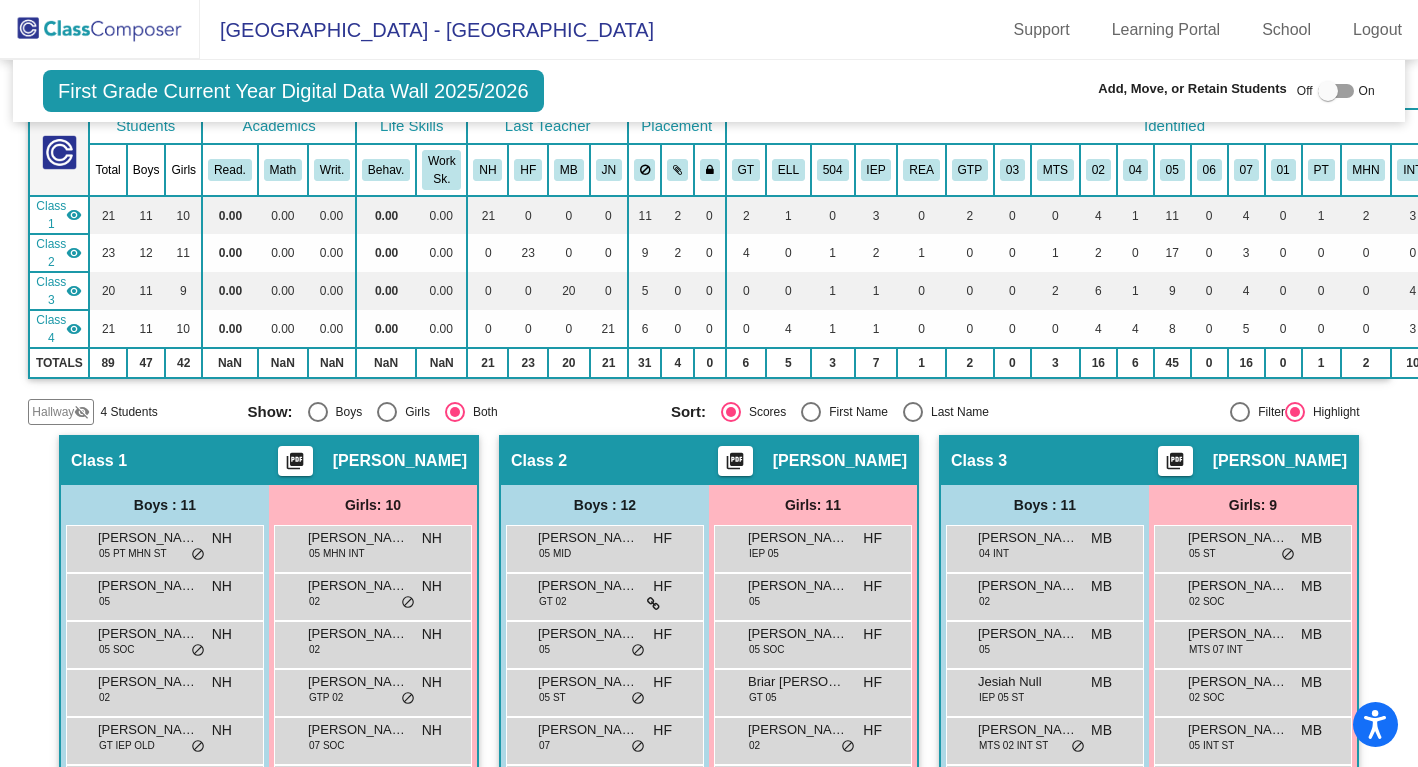 scroll, scrollTop: 151, scrollLeft: 0, axis: vertical 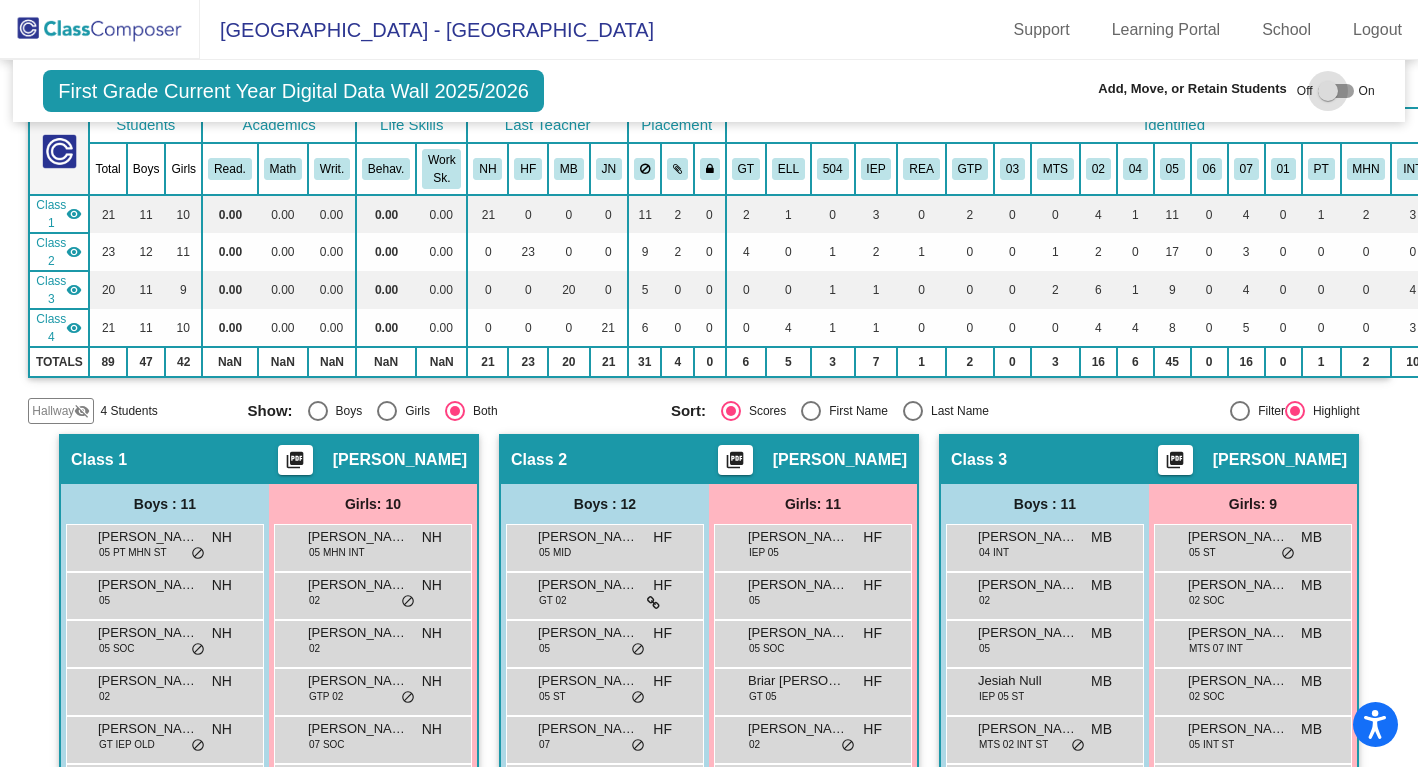 click at bounding box center [1328, 91] 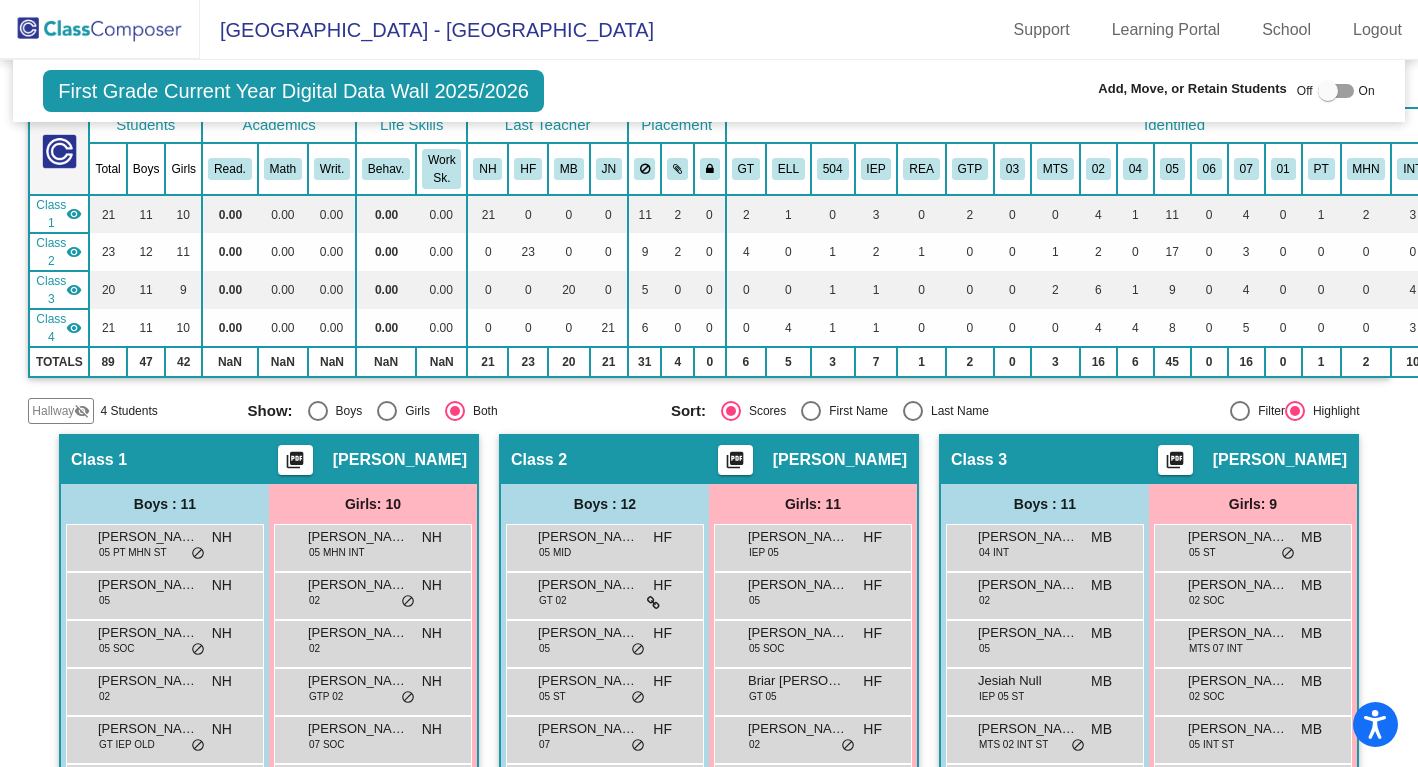 checkbox on "true" 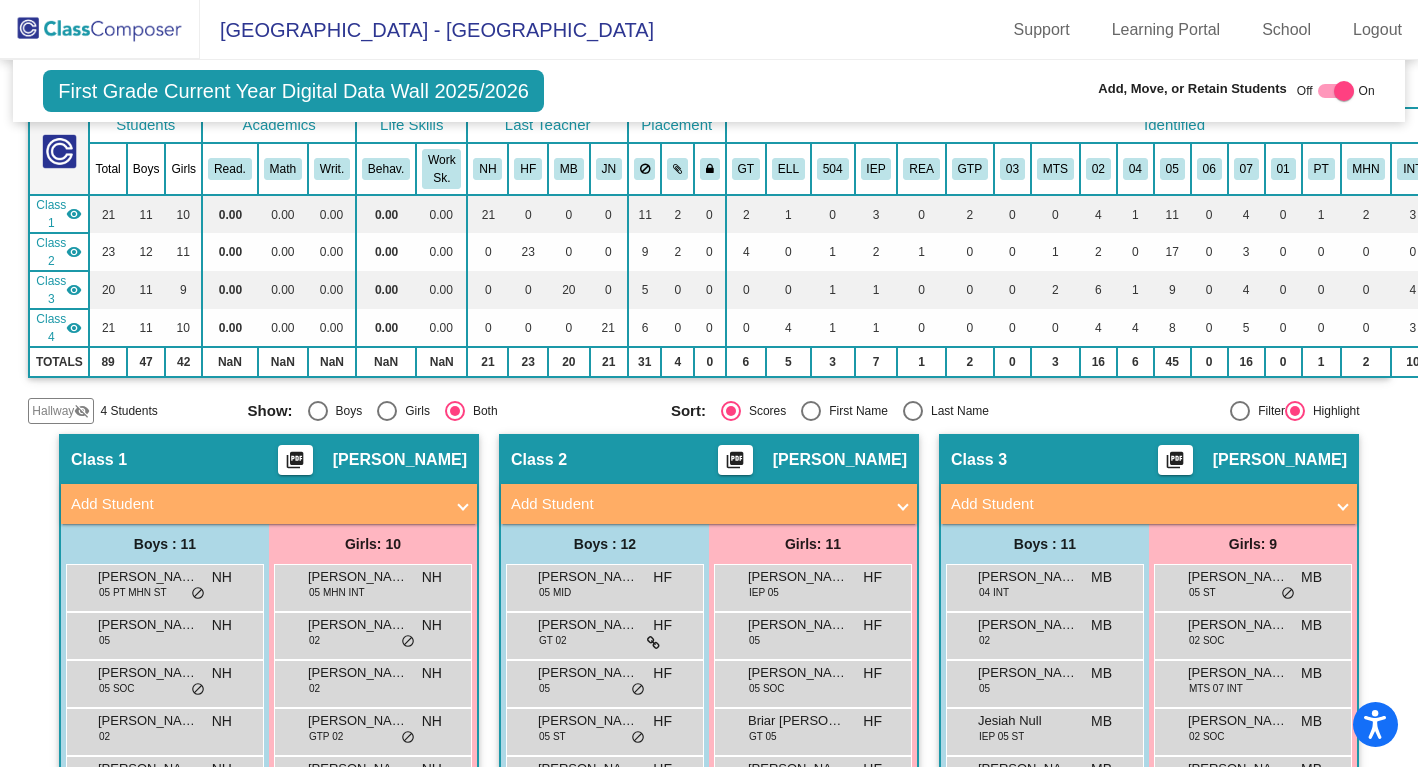 click on "4 Students" 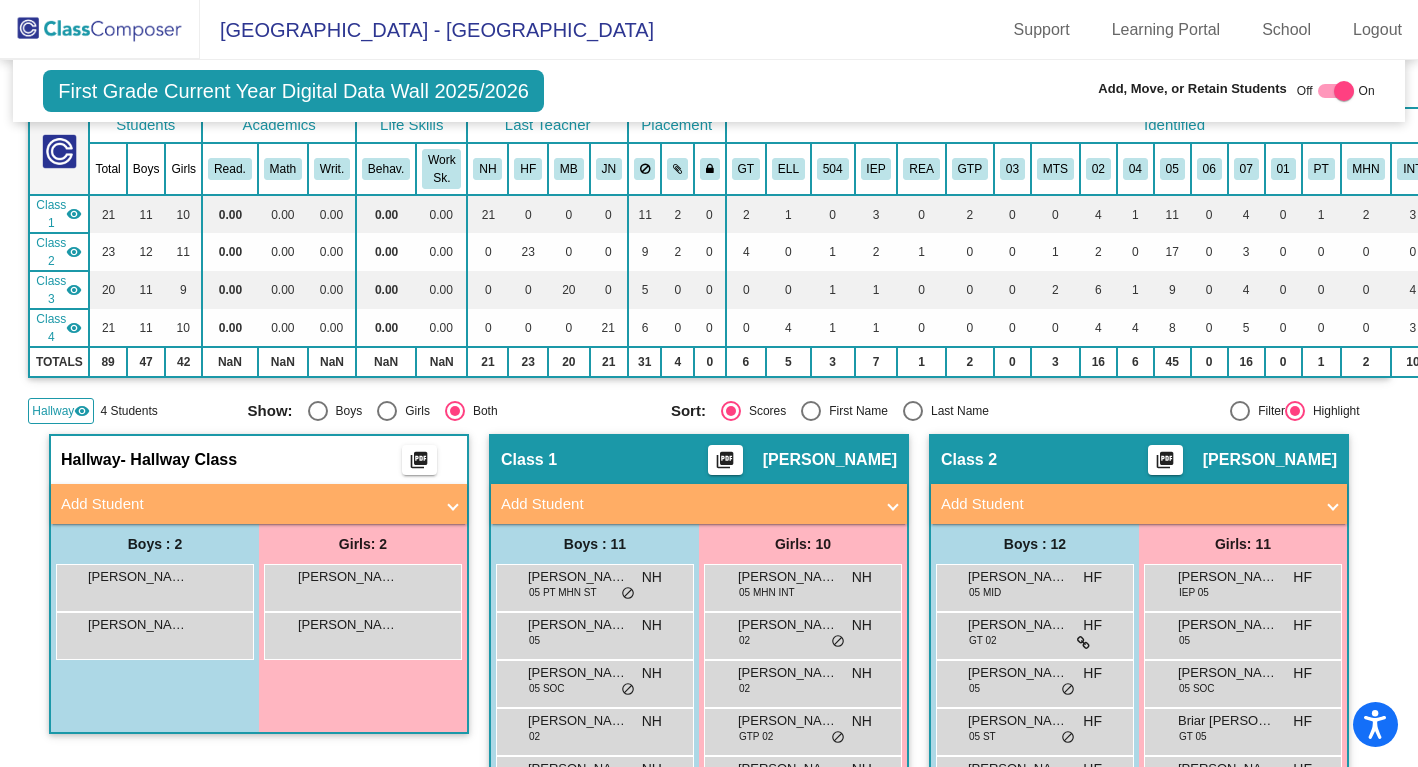click on "Add Student" at bounding box center (247, 504) 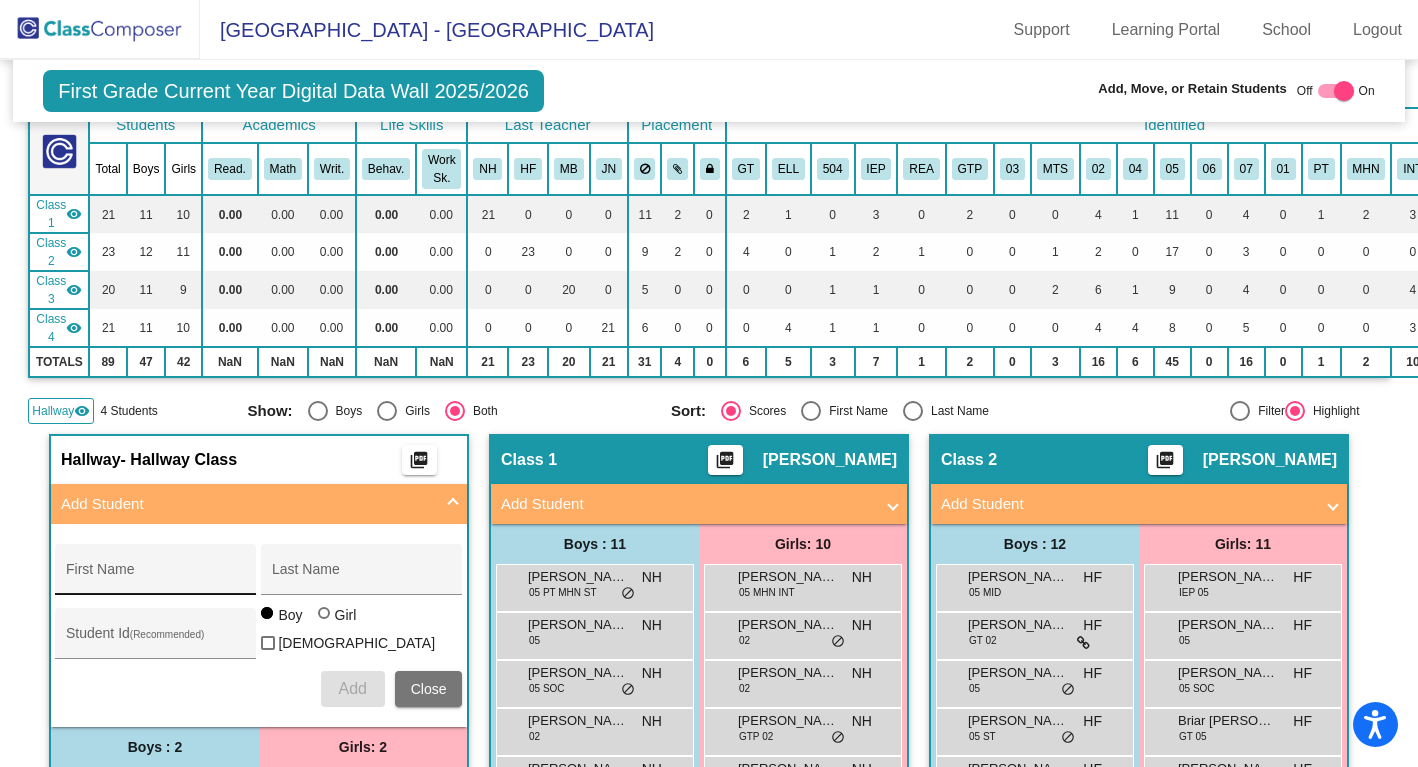 click on "First Name" at bounding box center (156, 575) 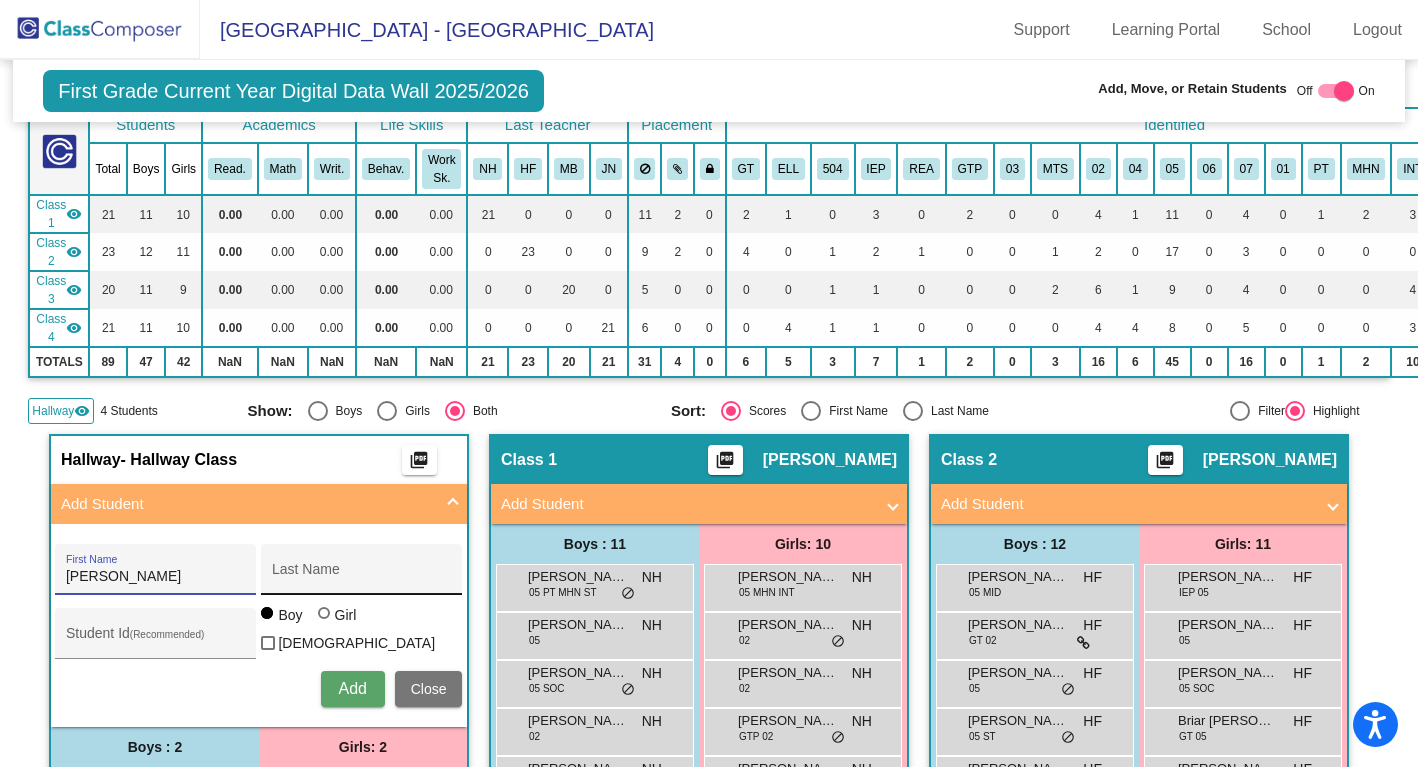 type on "[PERSON_NAME]" 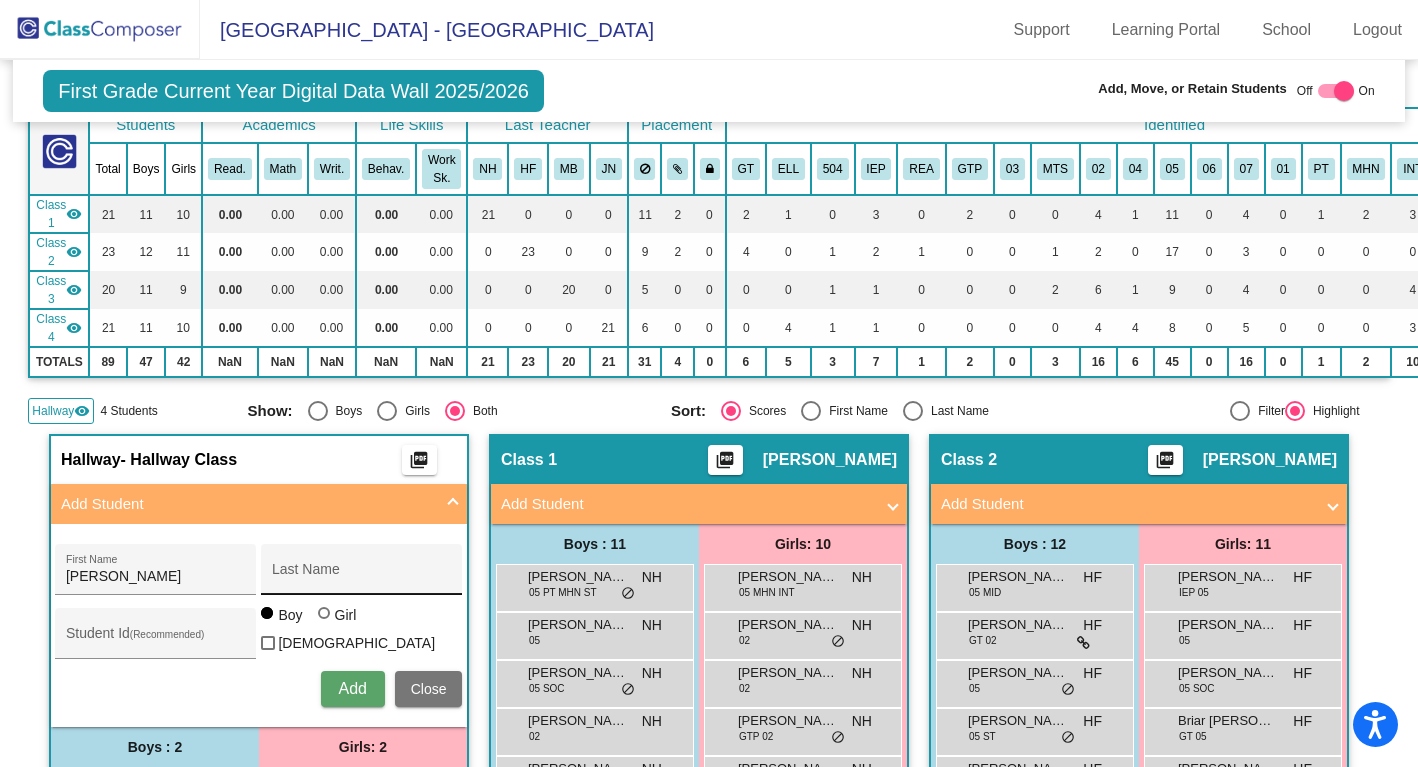 click on "Last Name" at bounding box center (362, 575) 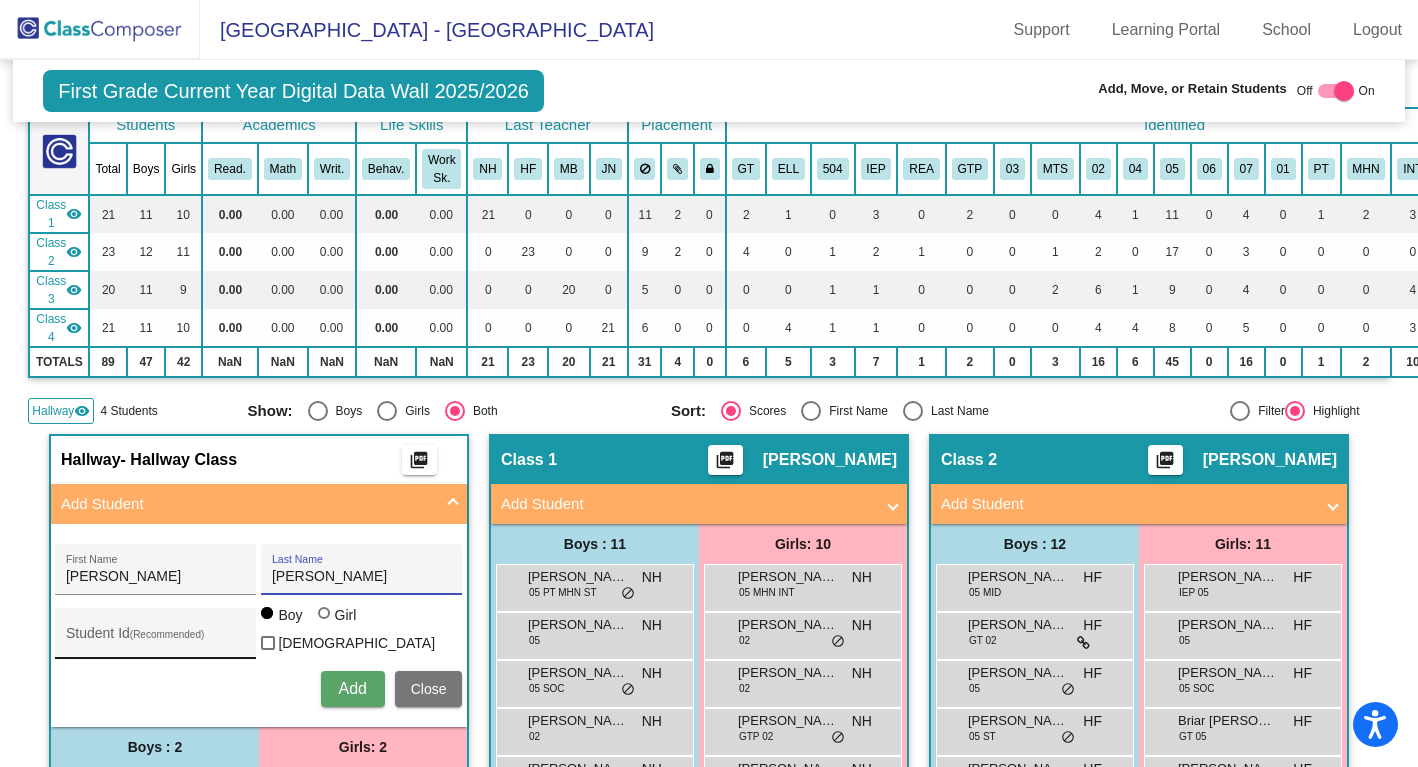 type on "[PERSON_NAME]" 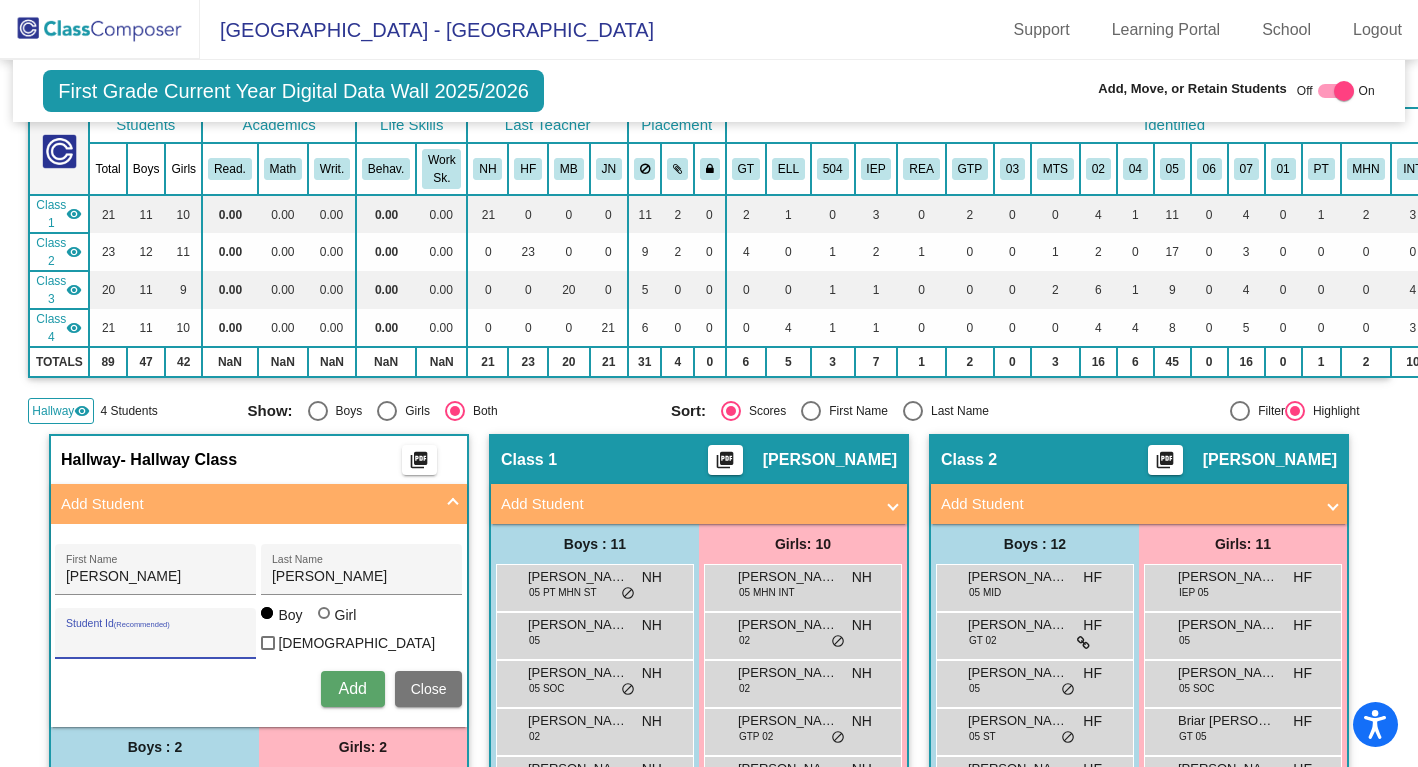 paste on "30037080" 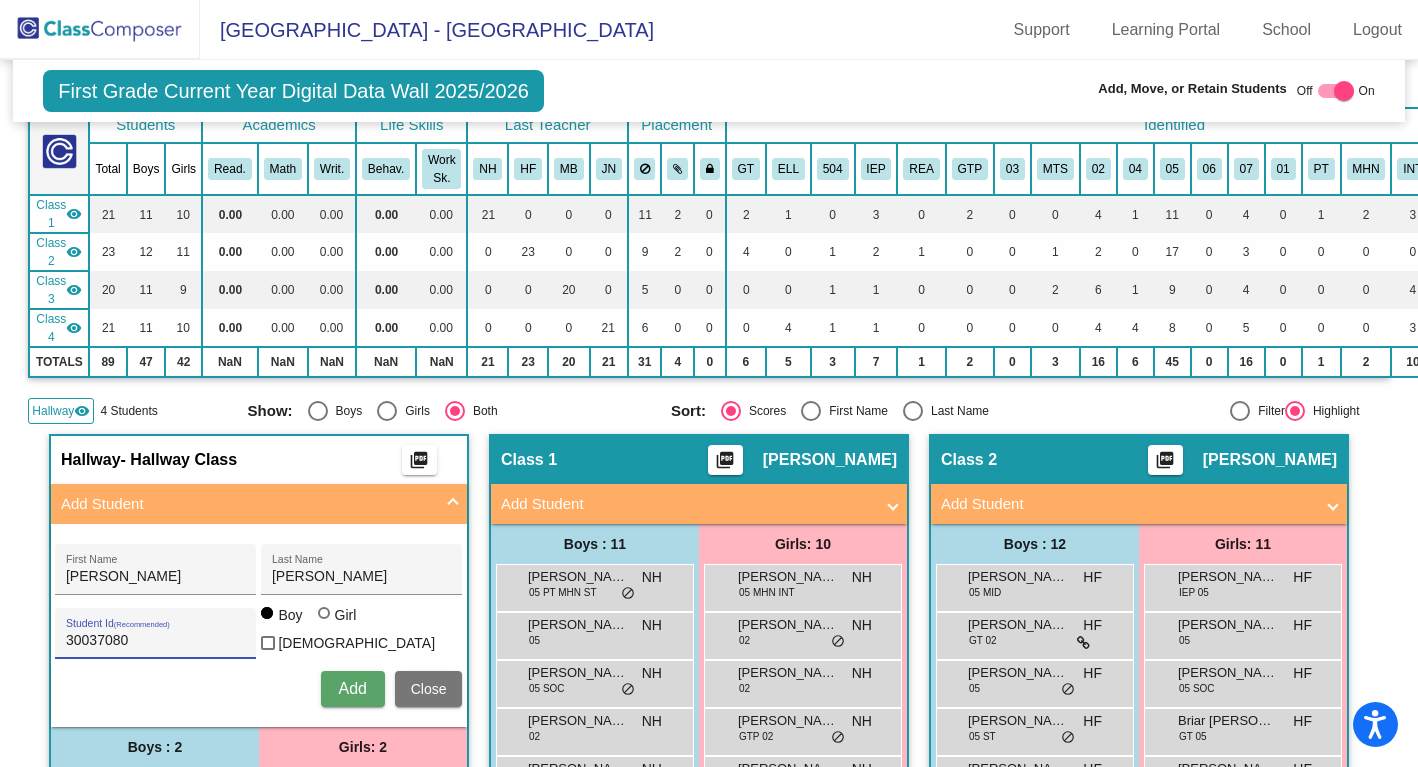 type on "30037080" 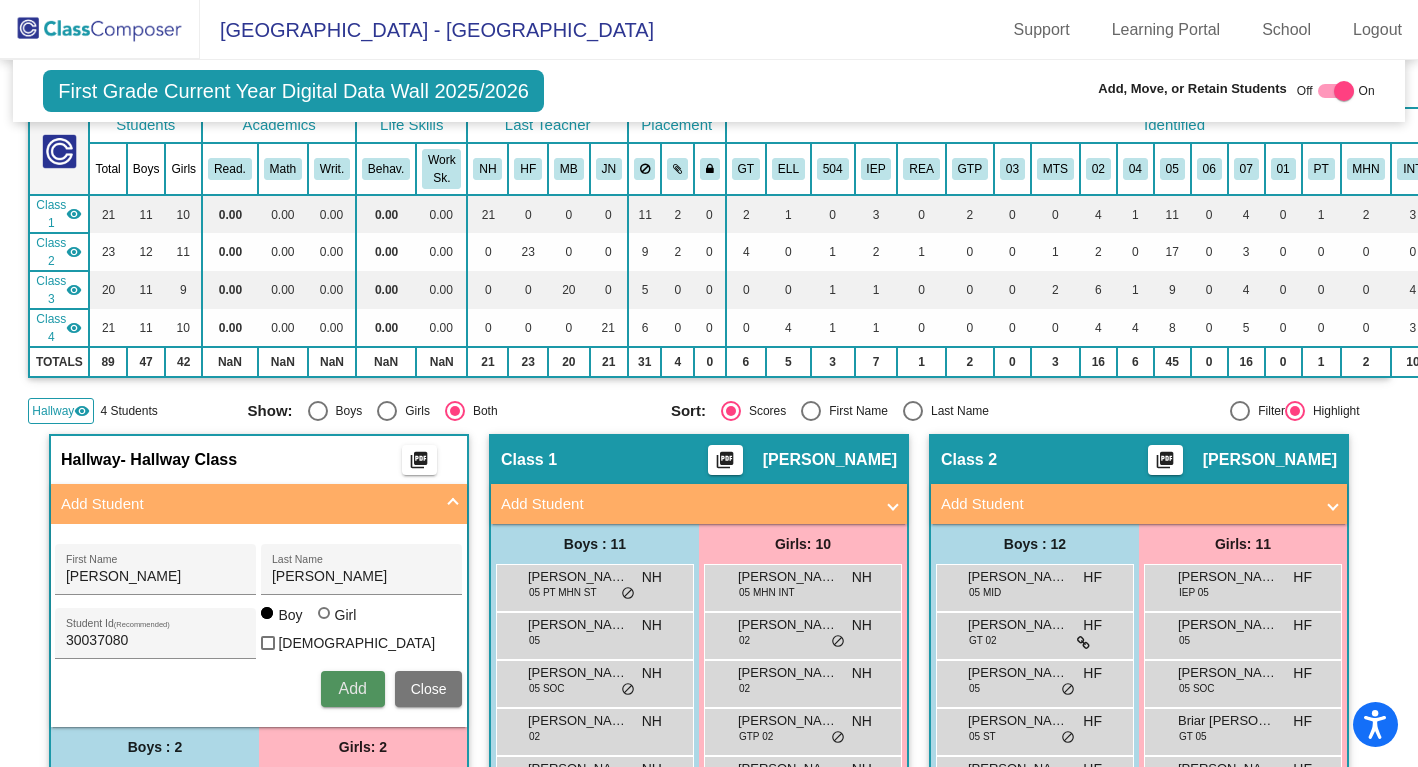 click on "Add" at bounding box center (352, 688) 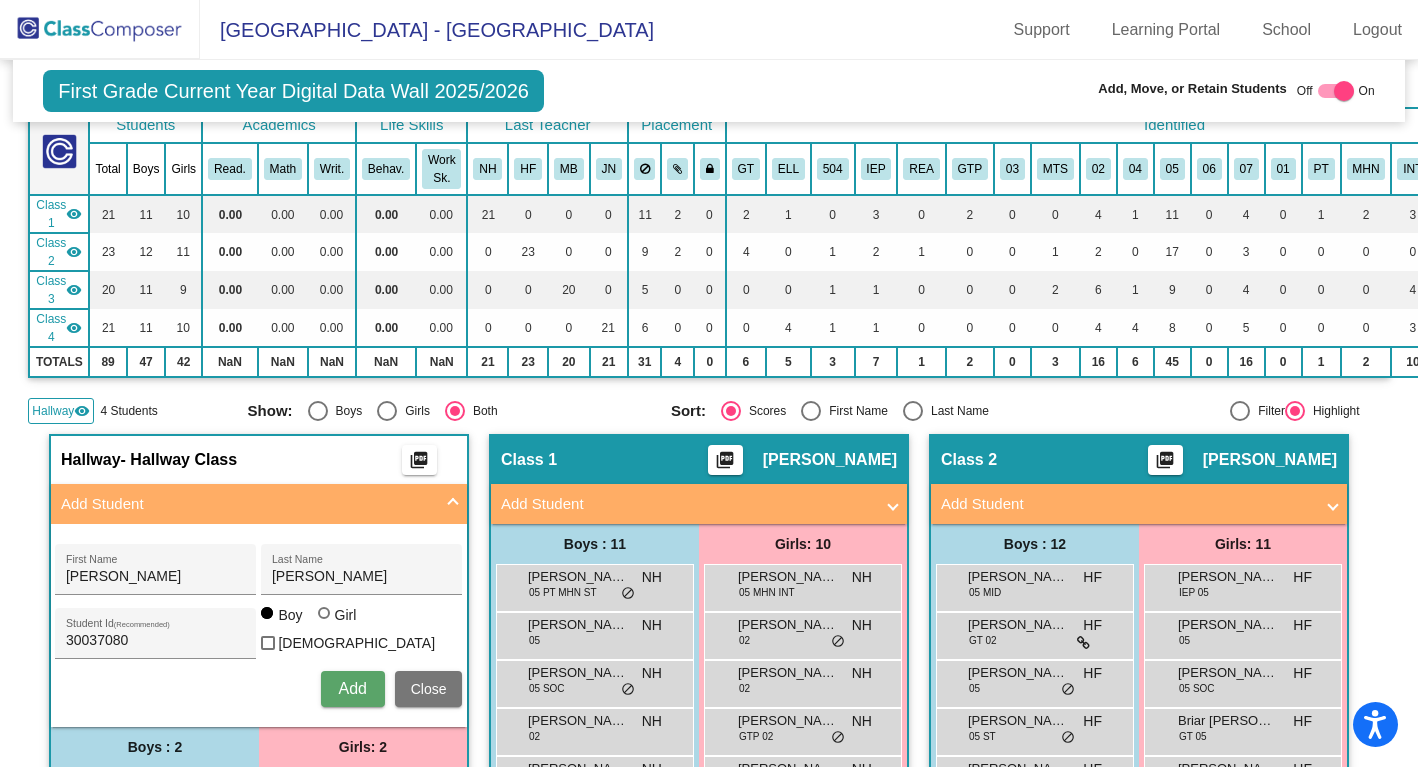 type 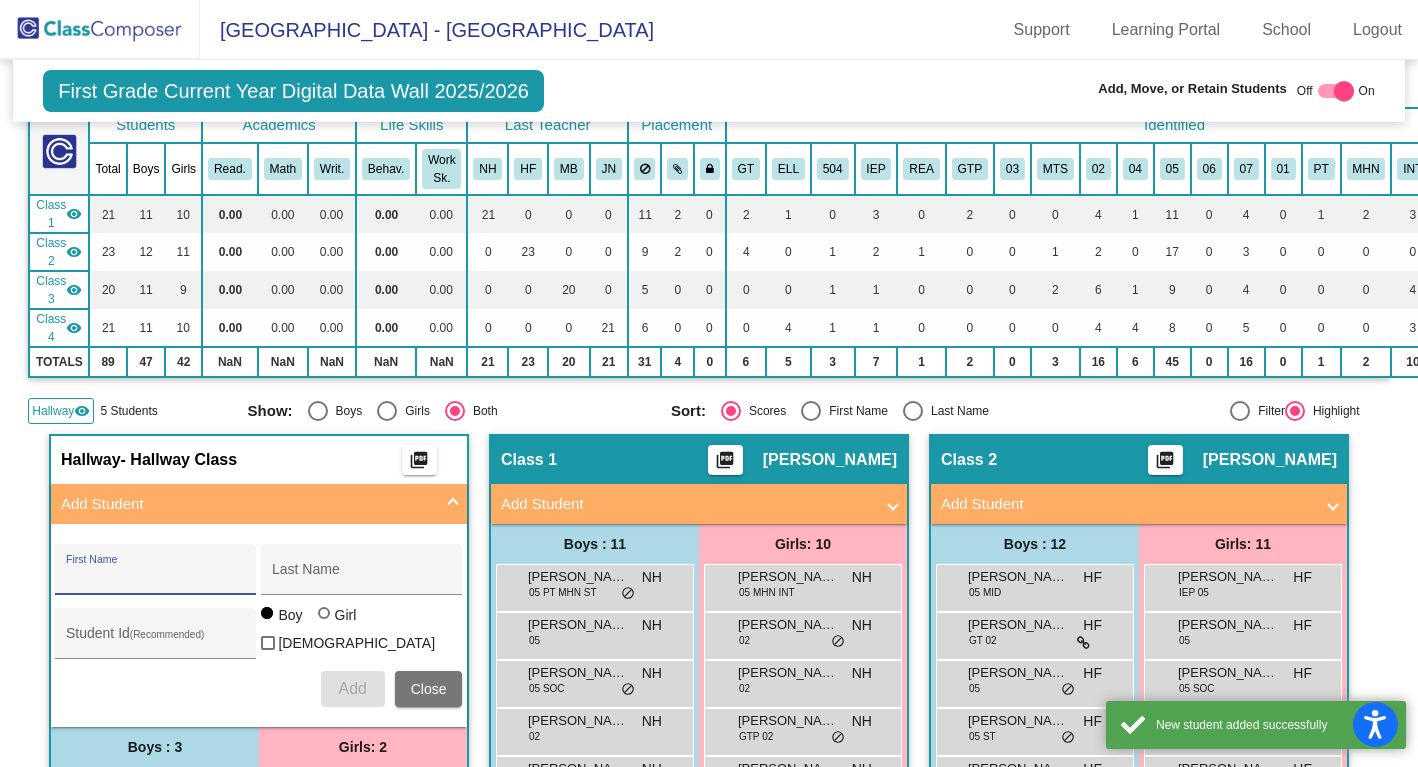 scroll, scrollTop: 0, scrollLeft: 0, axis: both 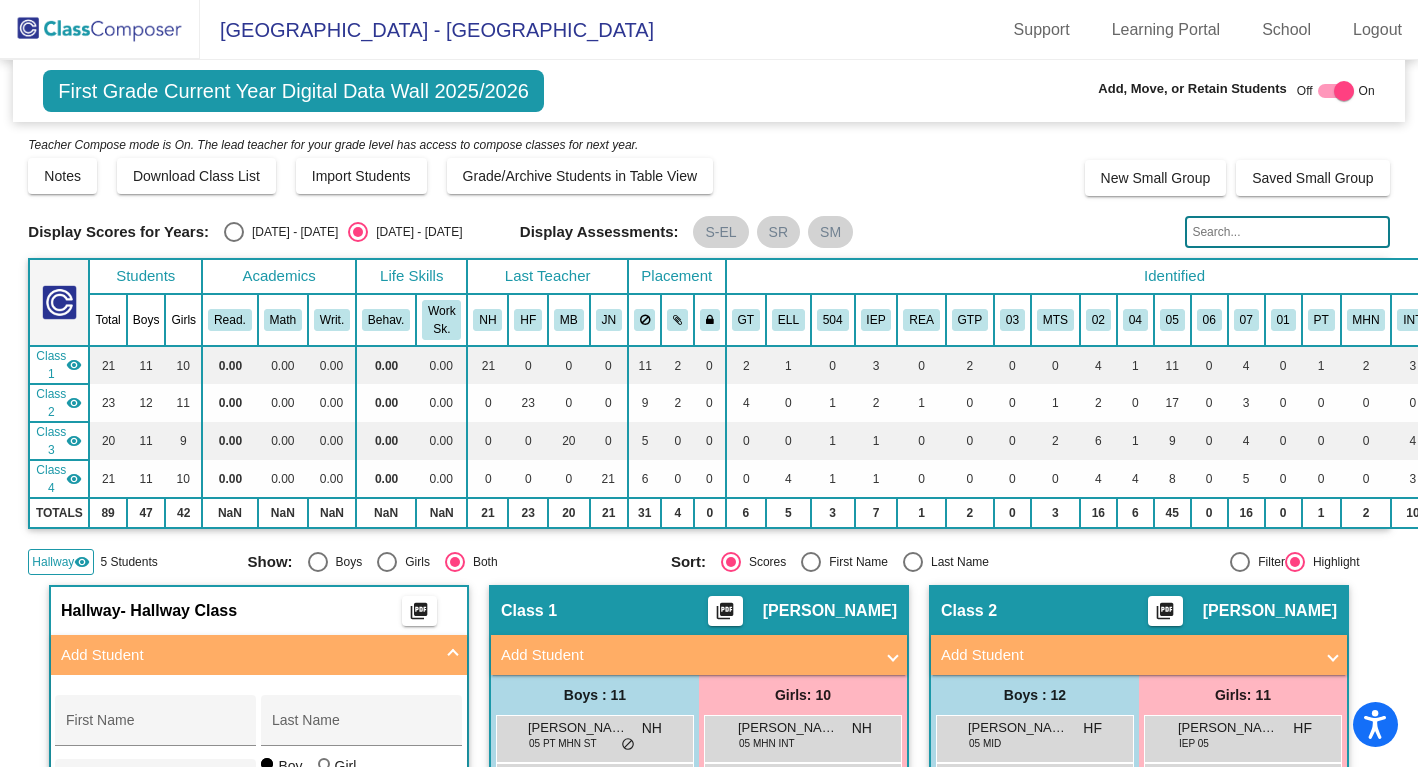 click 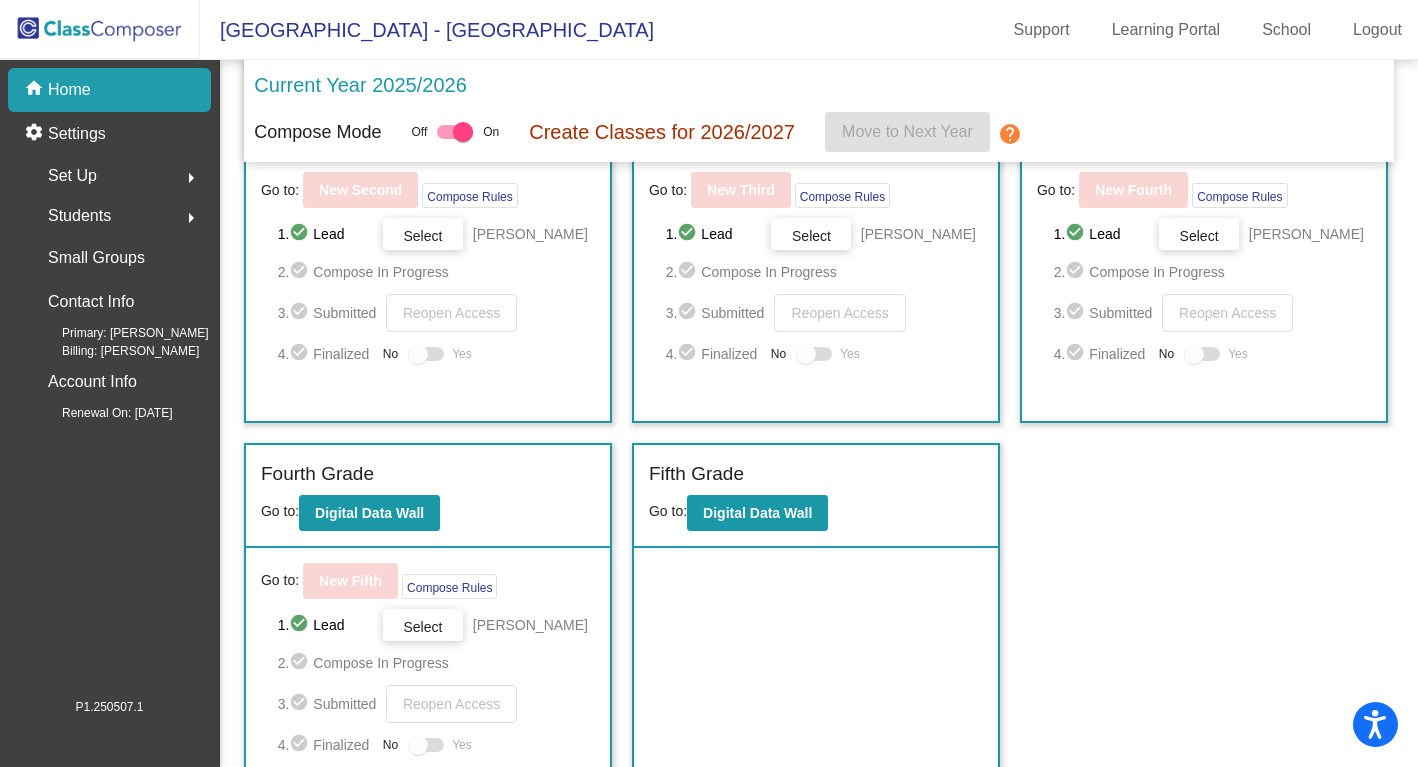 scroll, scrollTop: 515, scrollLeft: 0, axis: vertical 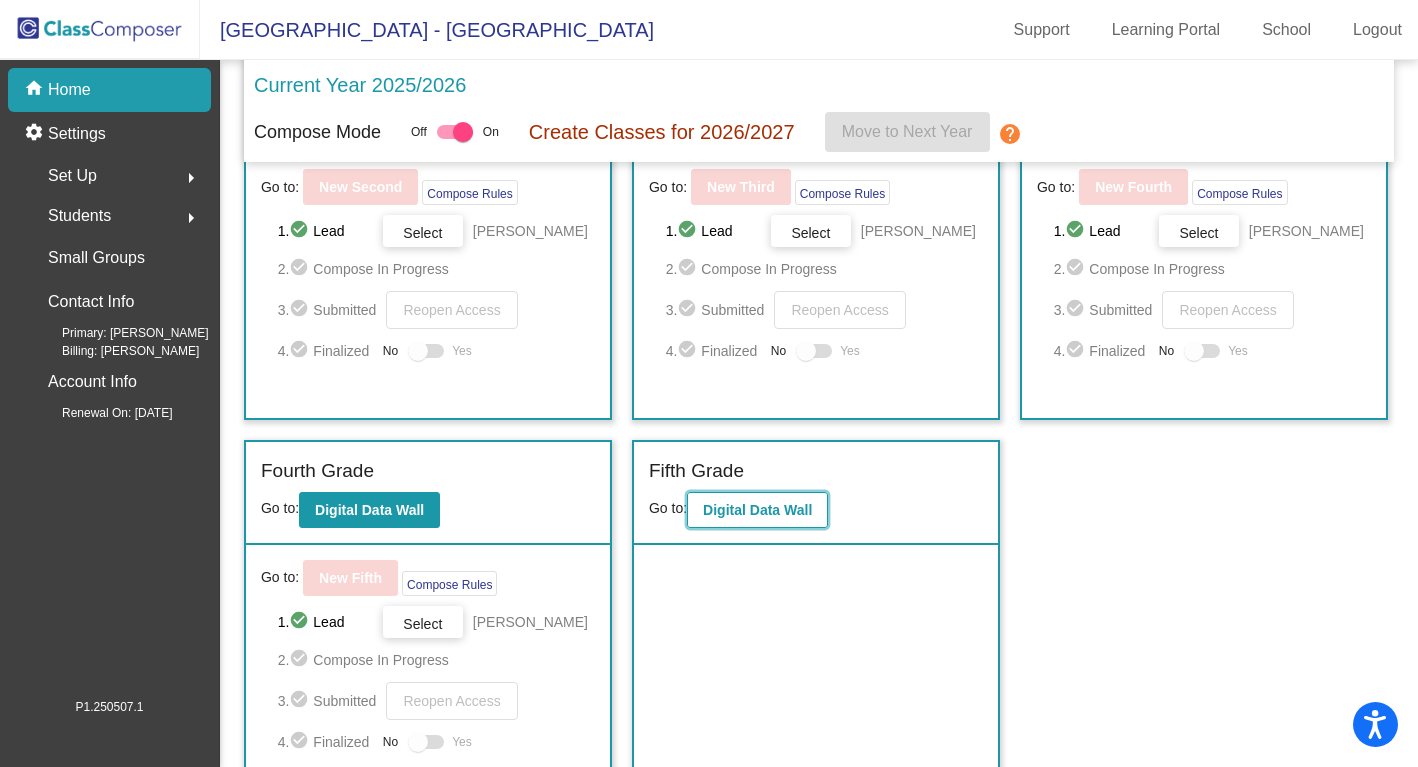 click on "Digital Data Wall" 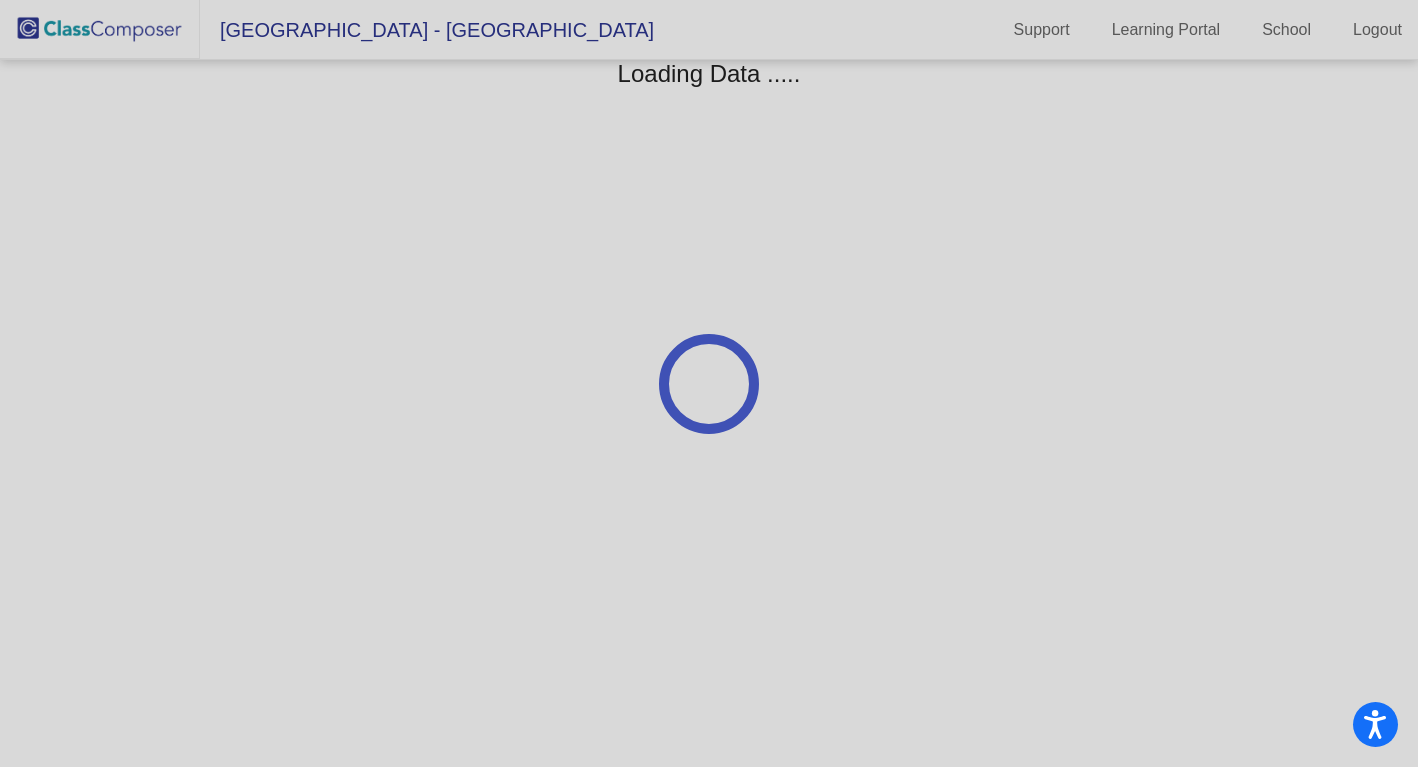 scroll, scrollTop: 0, scrollLeft: 0, axis: both 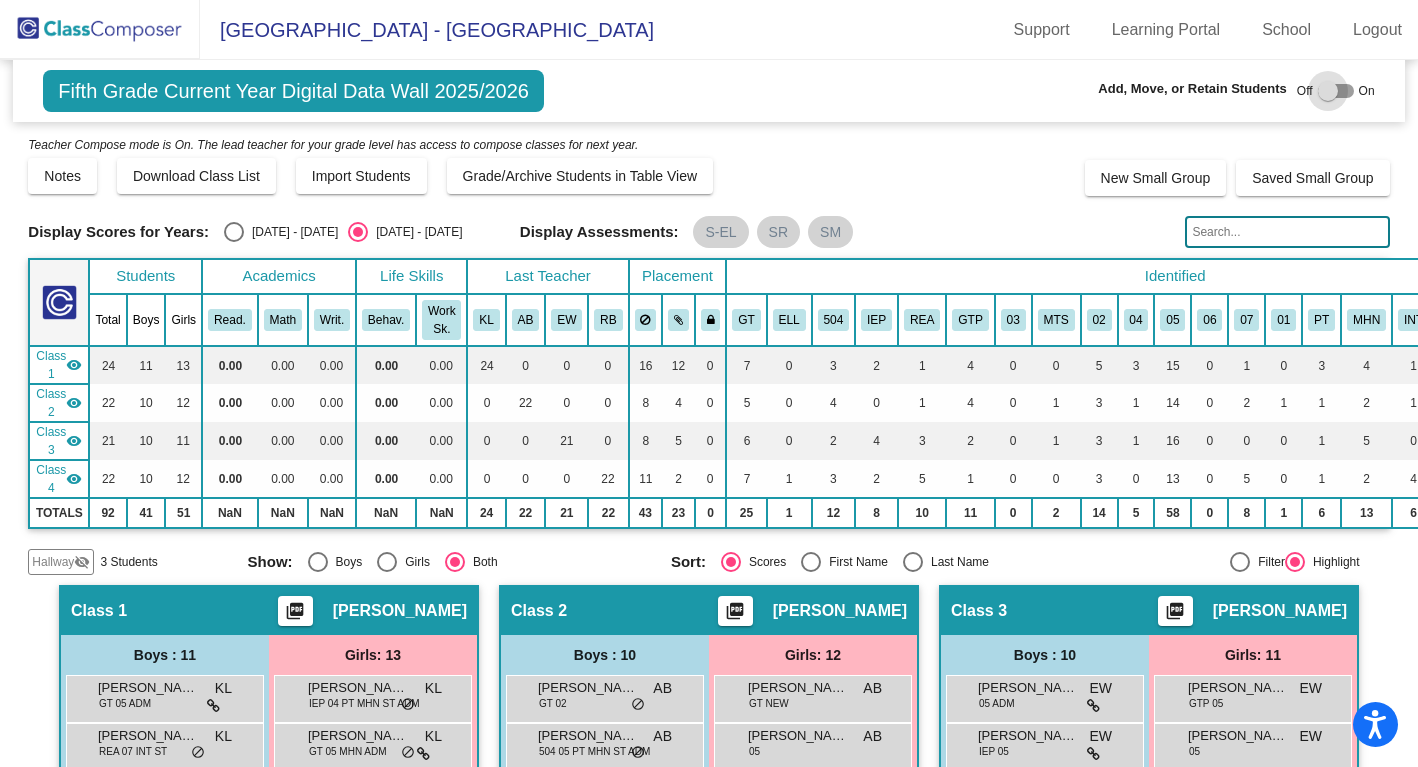 click at bounding box center [1328, 91] 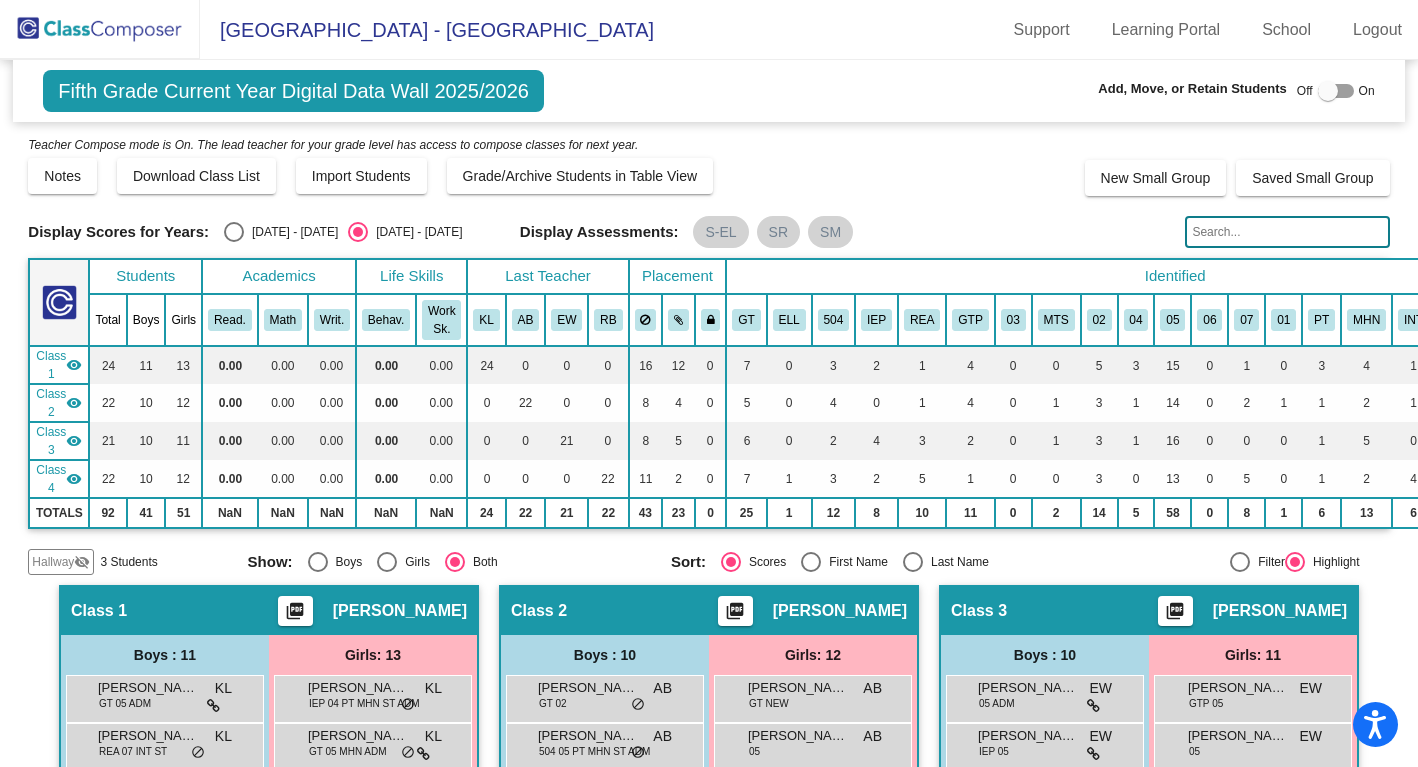 checkbox on "true" 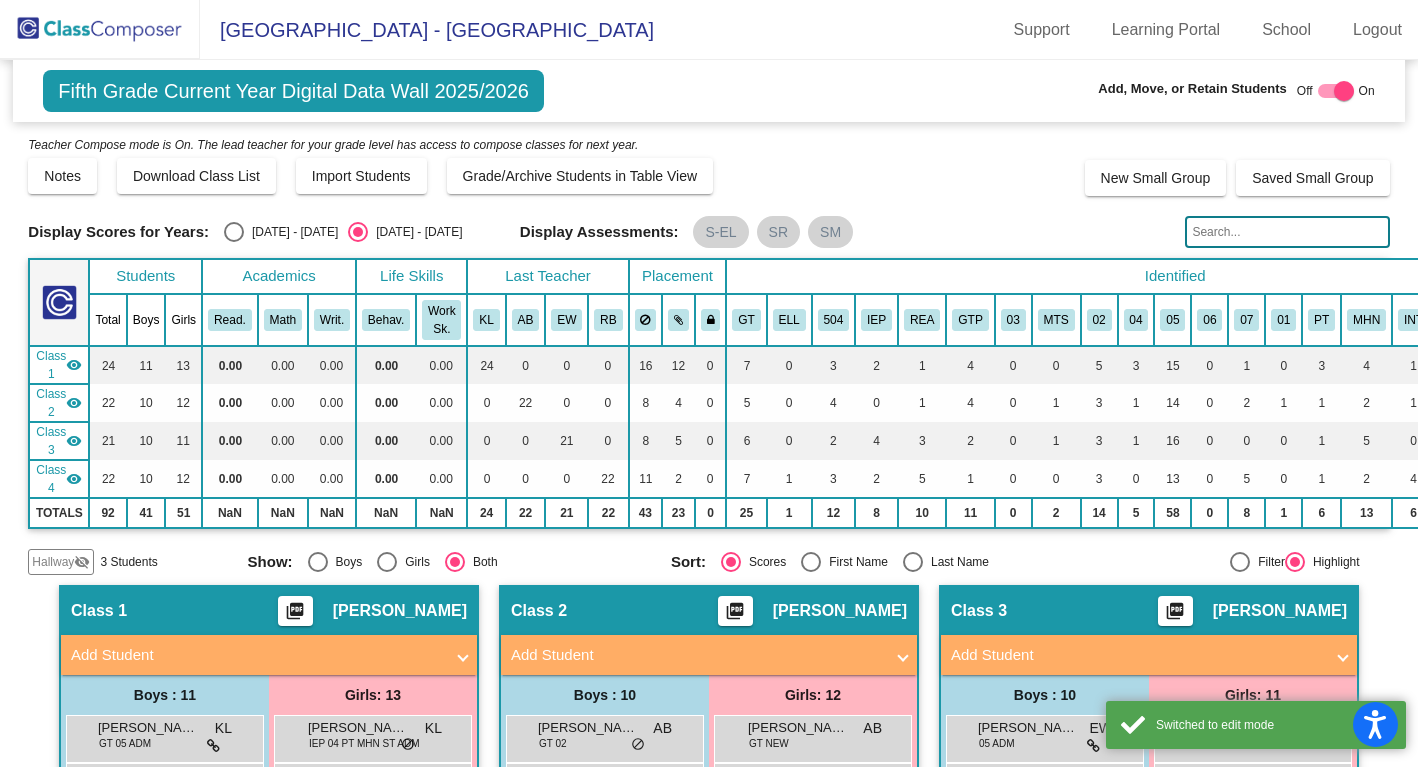 click on "3 Students" 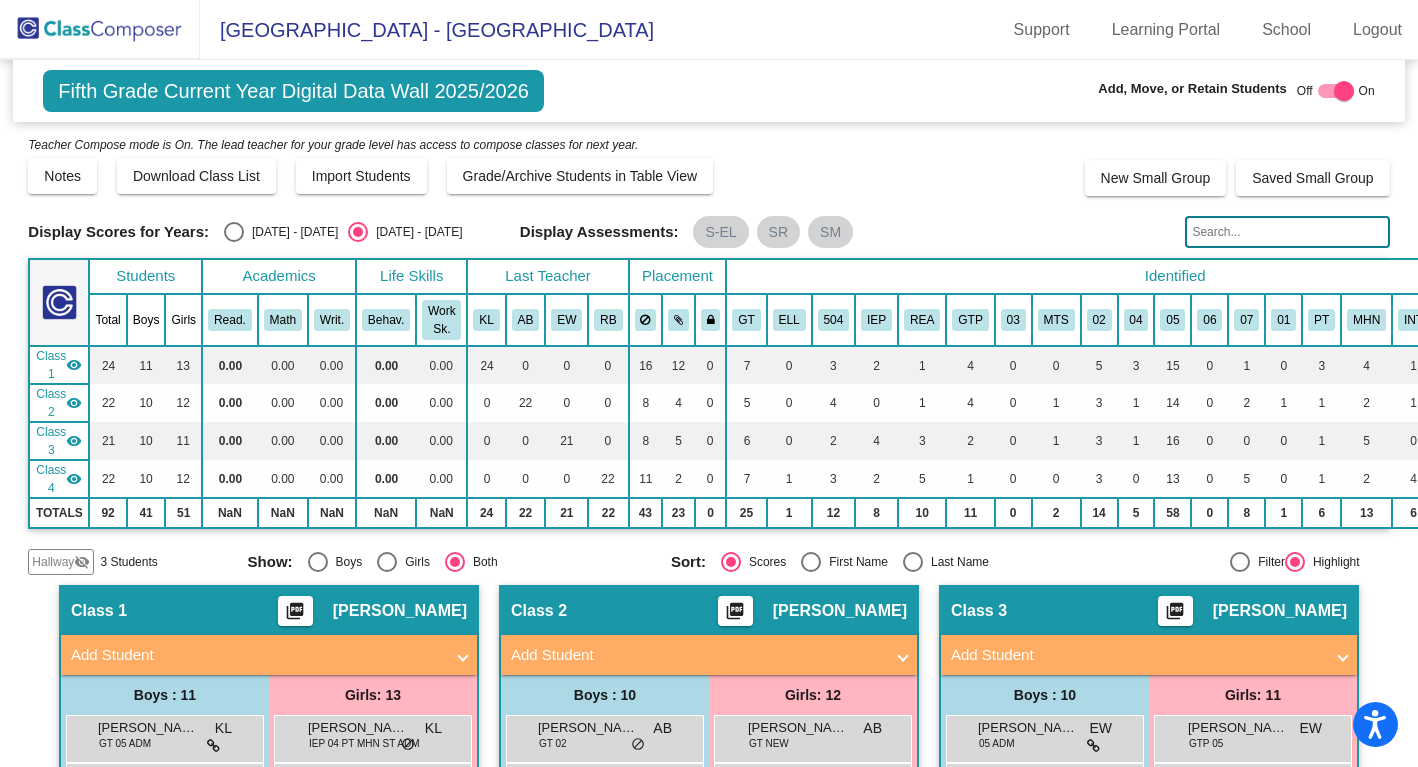 click on "Hallway" 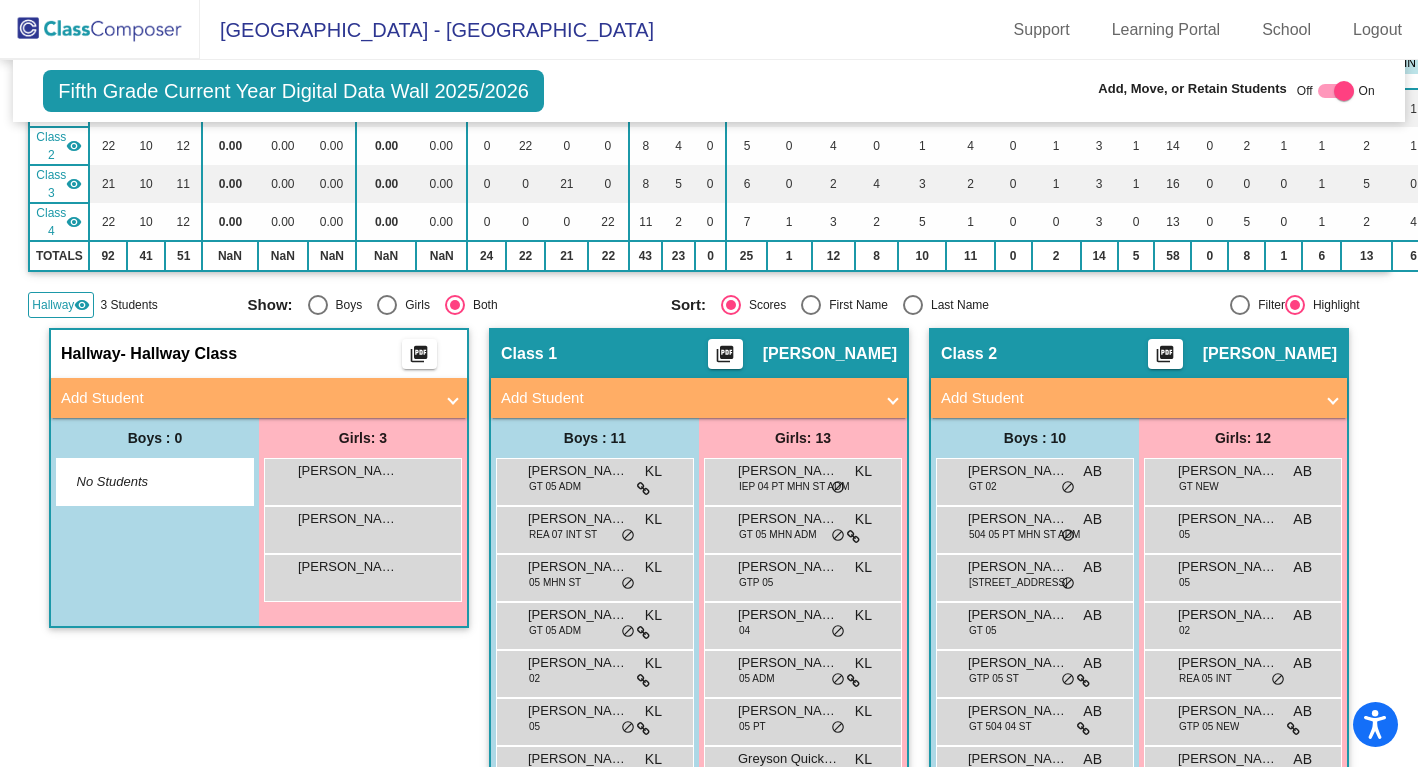 scroll, scrollTop: 258, scrollLeft: 0, axis: vertical 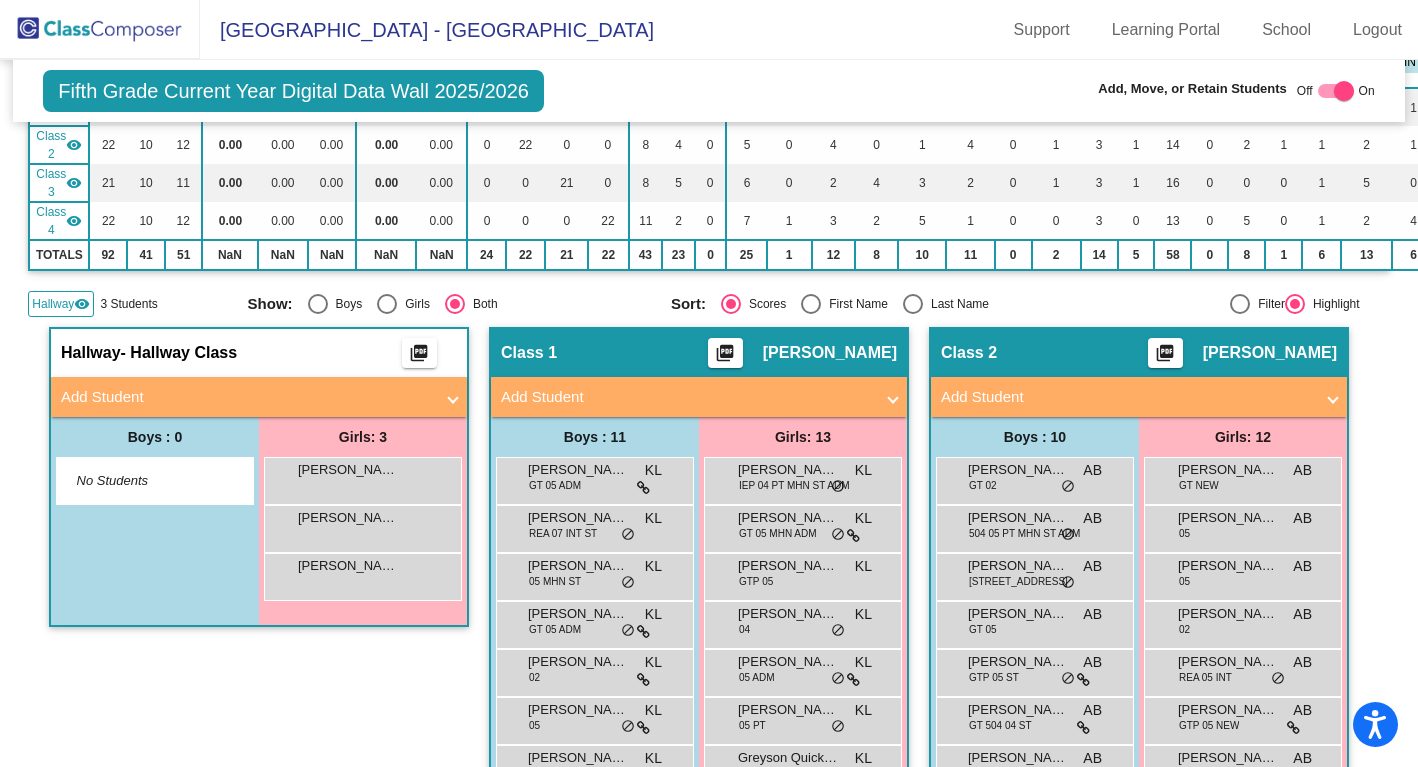 click on "Add Student" at bounding box center (247, 397) 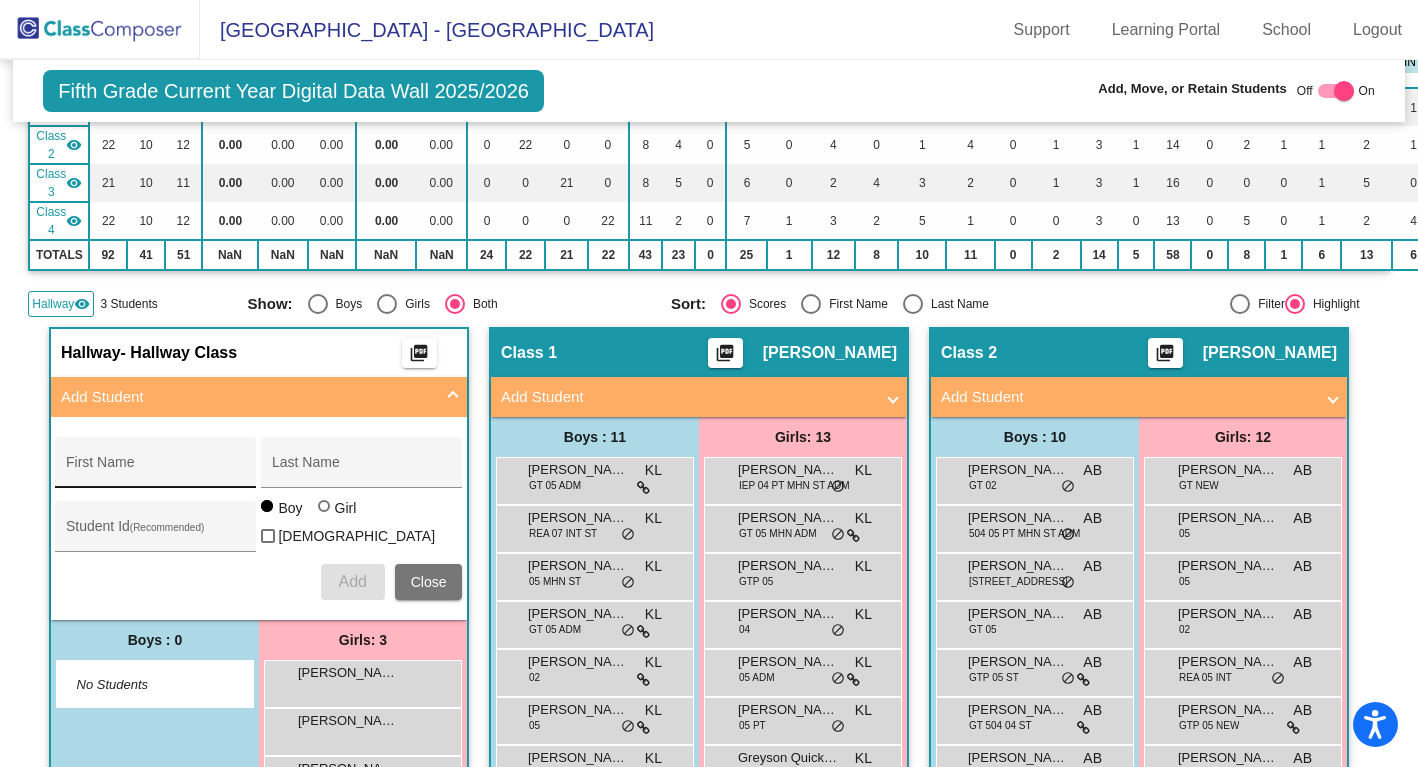 click on "First Name" at bounding box center [156, 468] 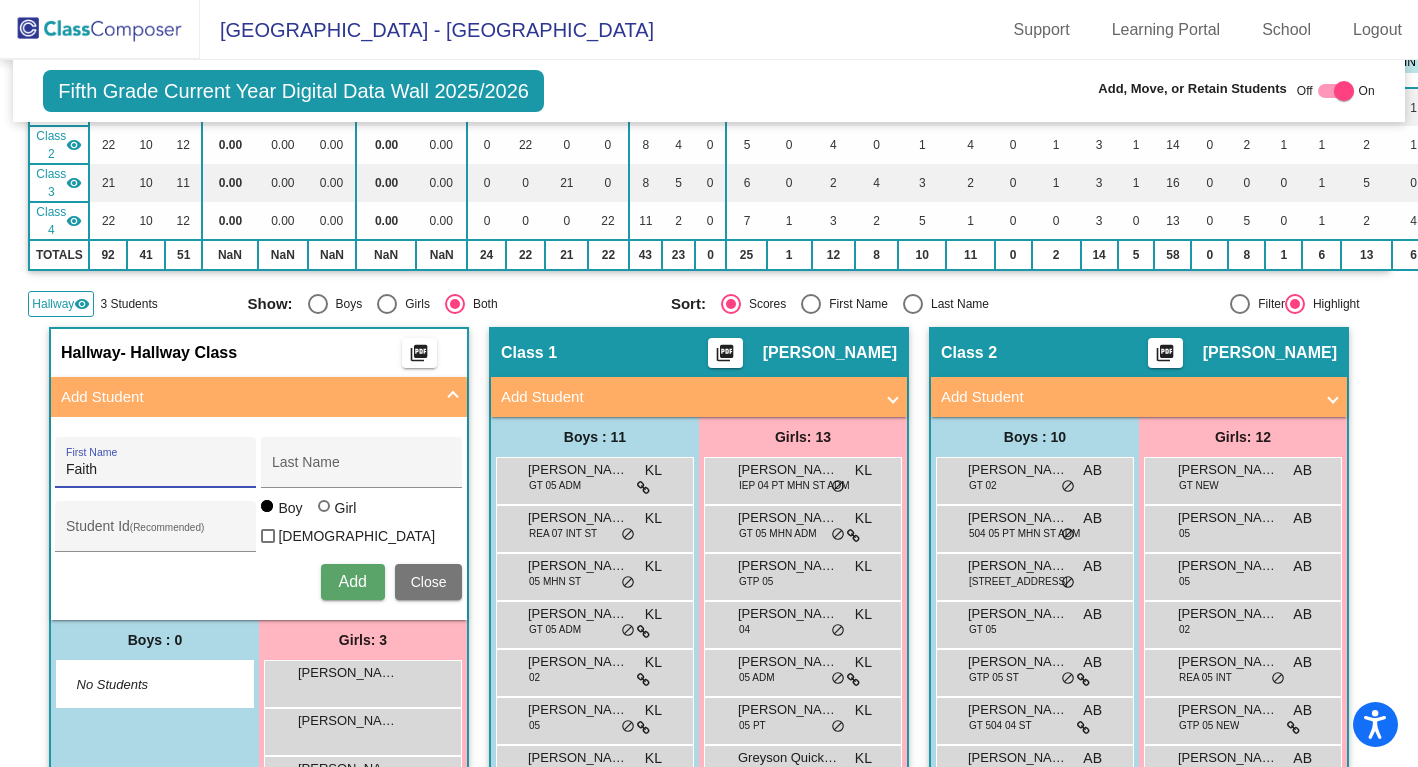 type on "Faith" 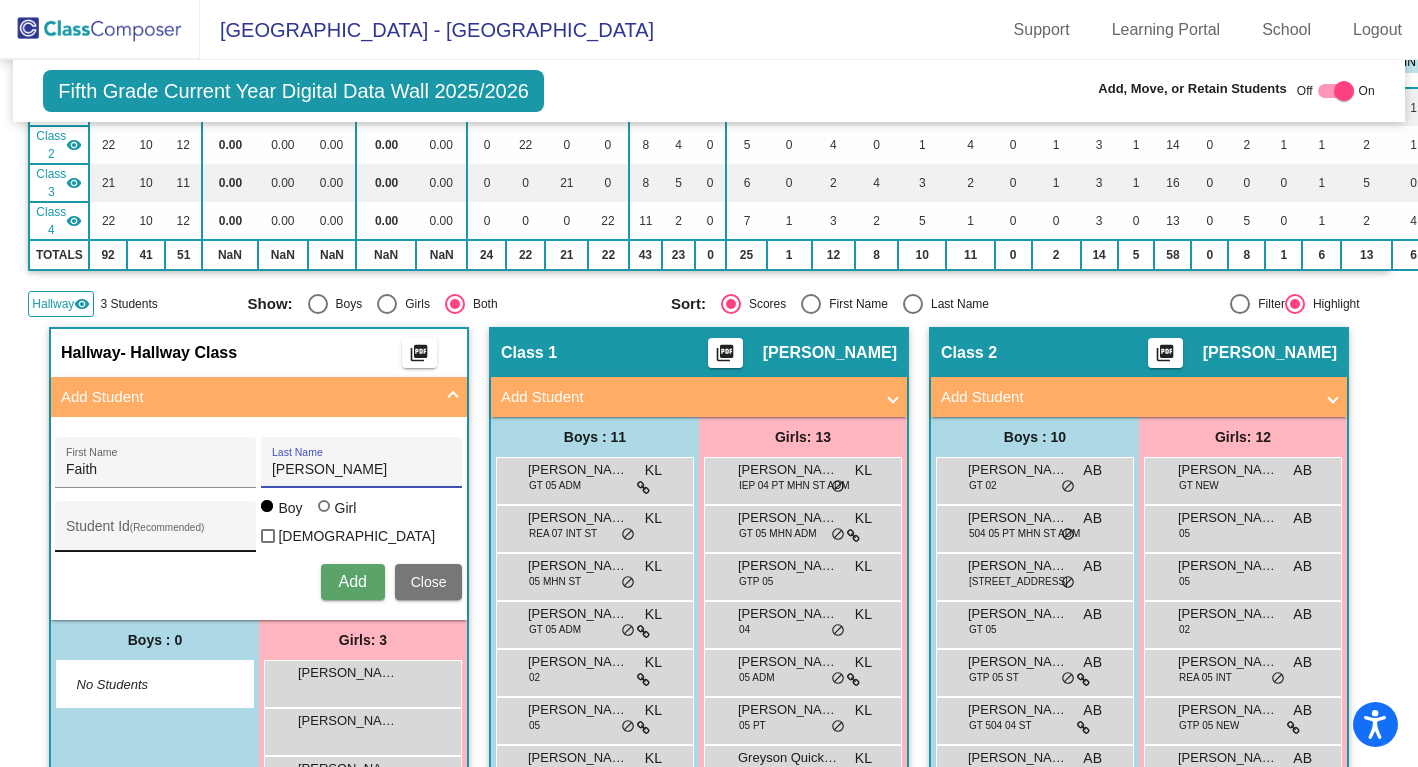type on "[PERSON_NAME]" 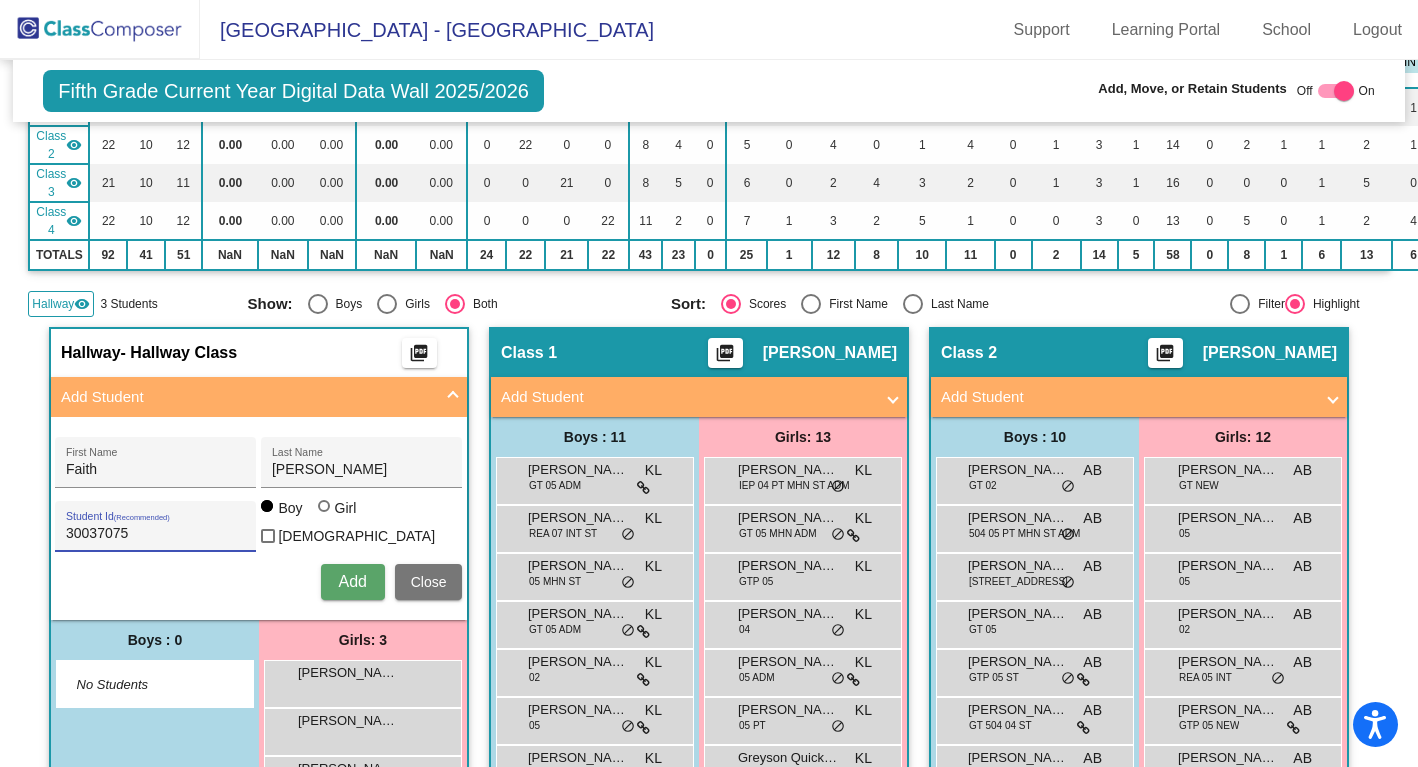 type on "30037075" 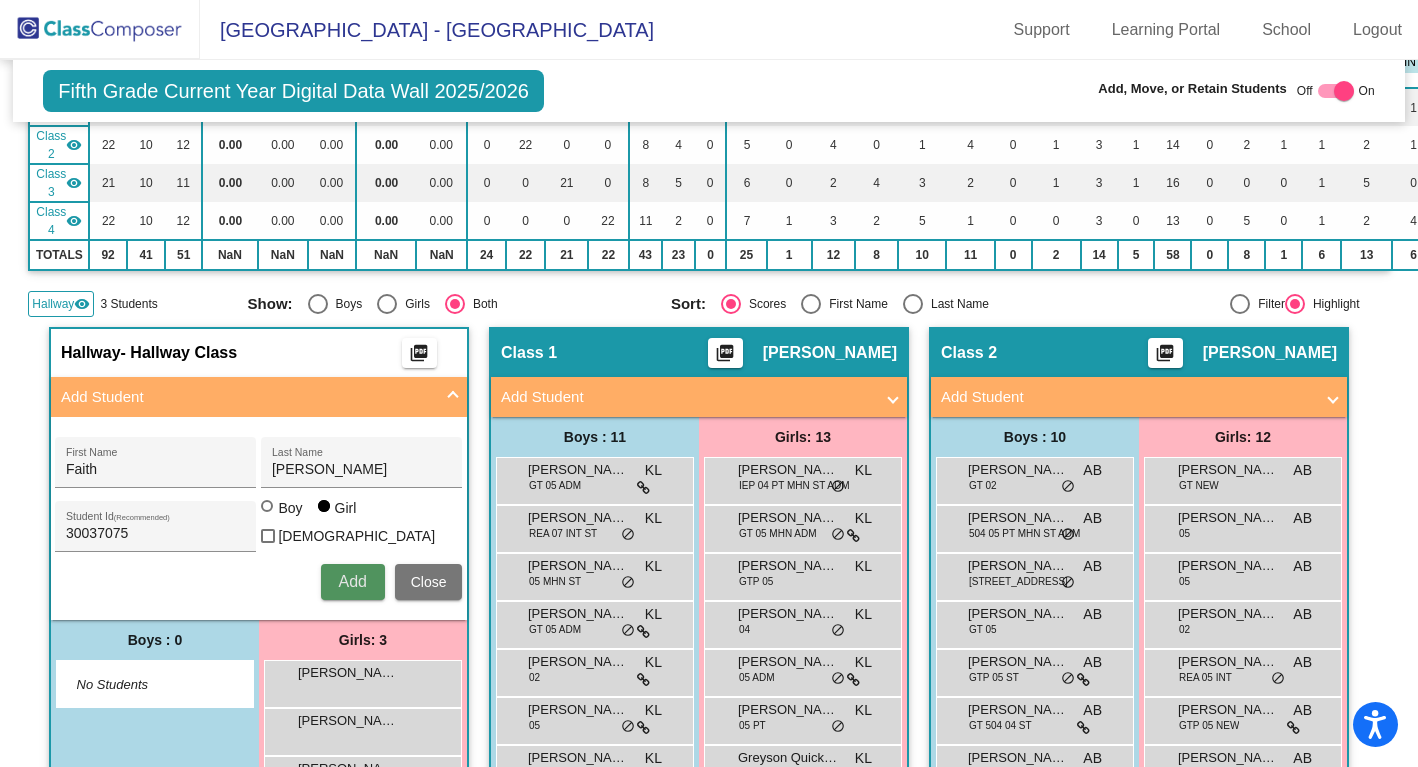 click on "Add" at bounding box center (352, 581) 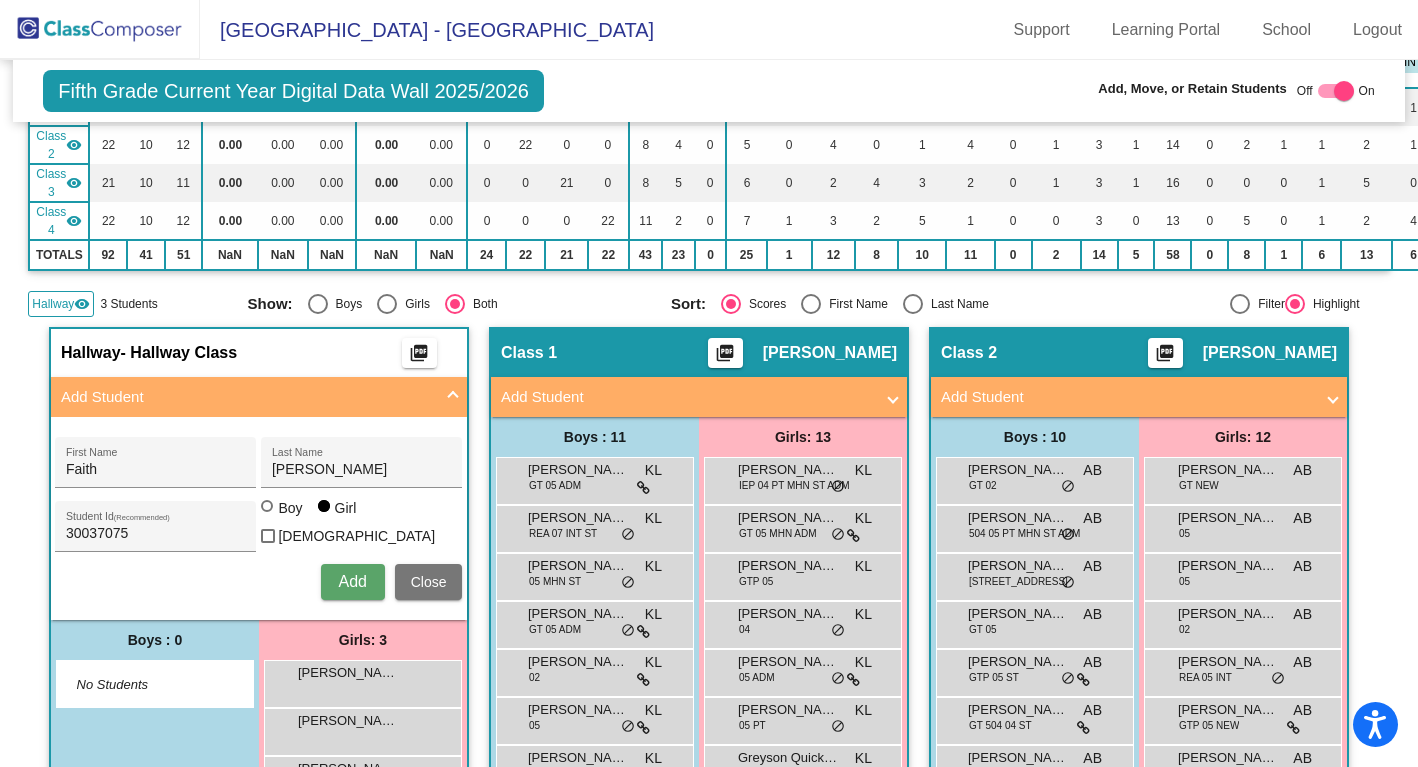 type 